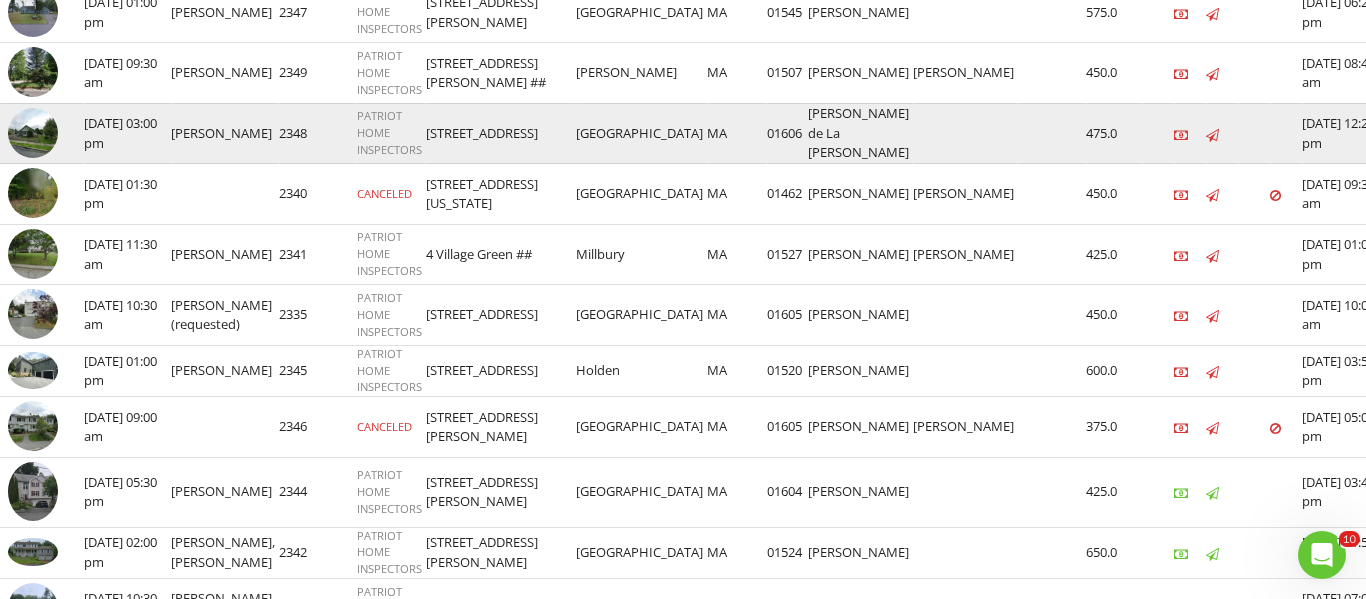 scroll, scrollTop: 0, scrollLeft: 0, axis: both 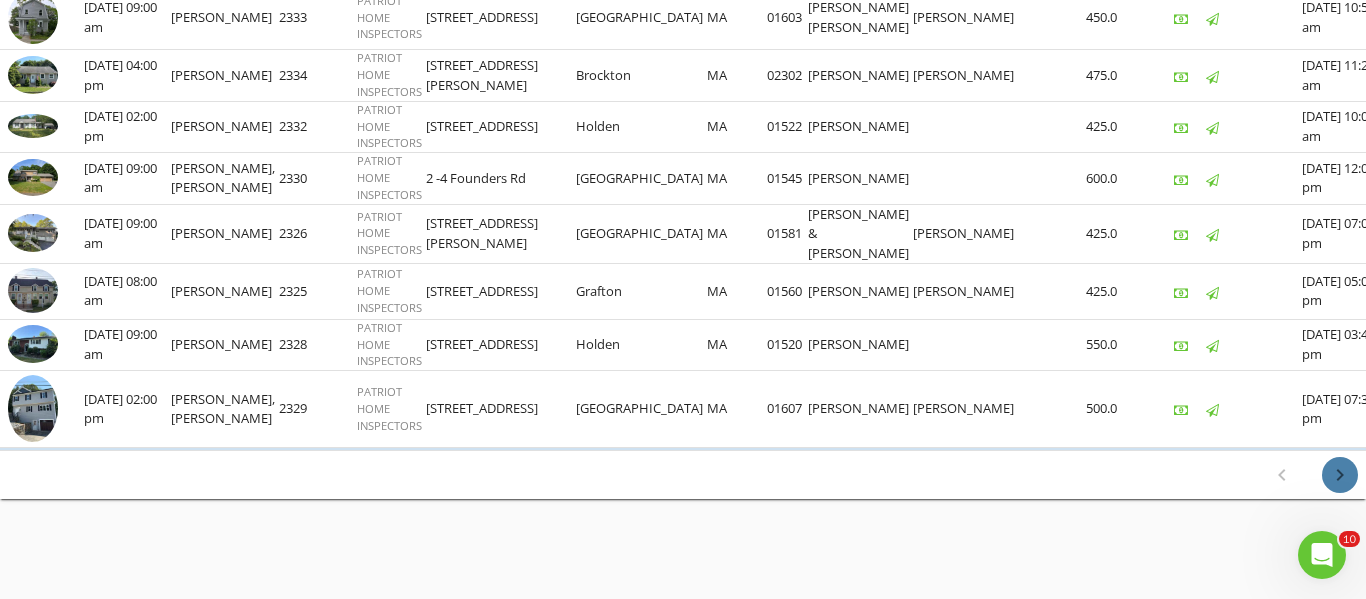 click on "chevron_right" at bounding box center (1340, 475) 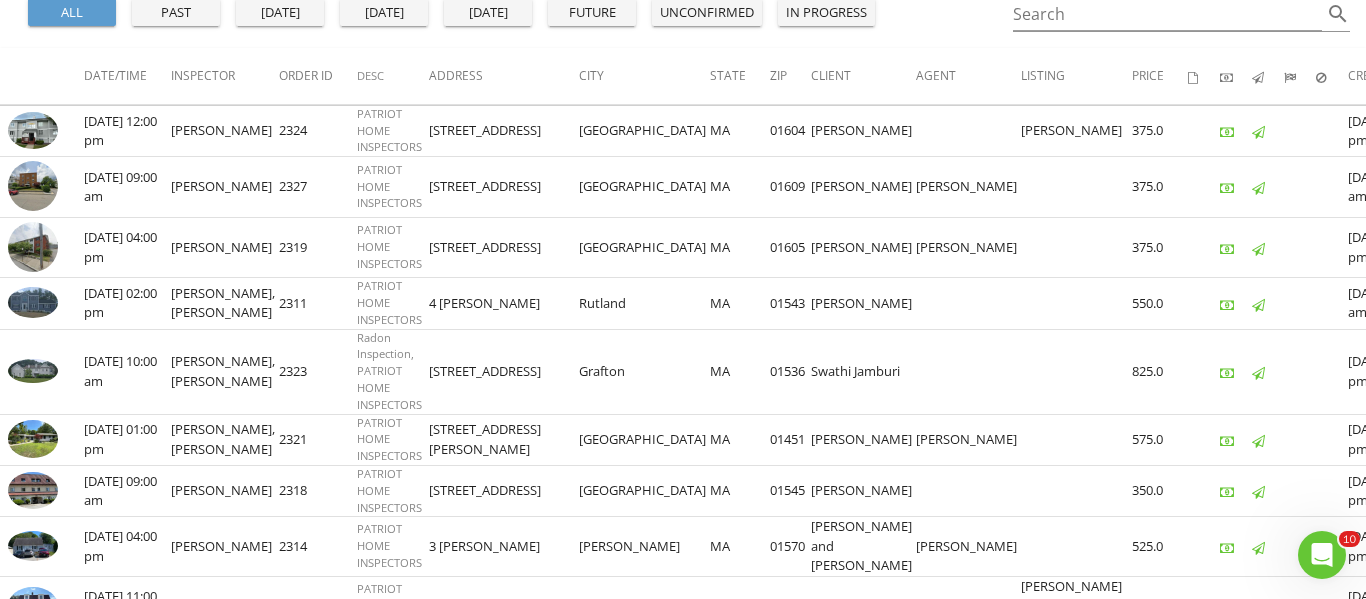 scroll, scrollTop: 240, scrollLeft: 0, axis: vertical 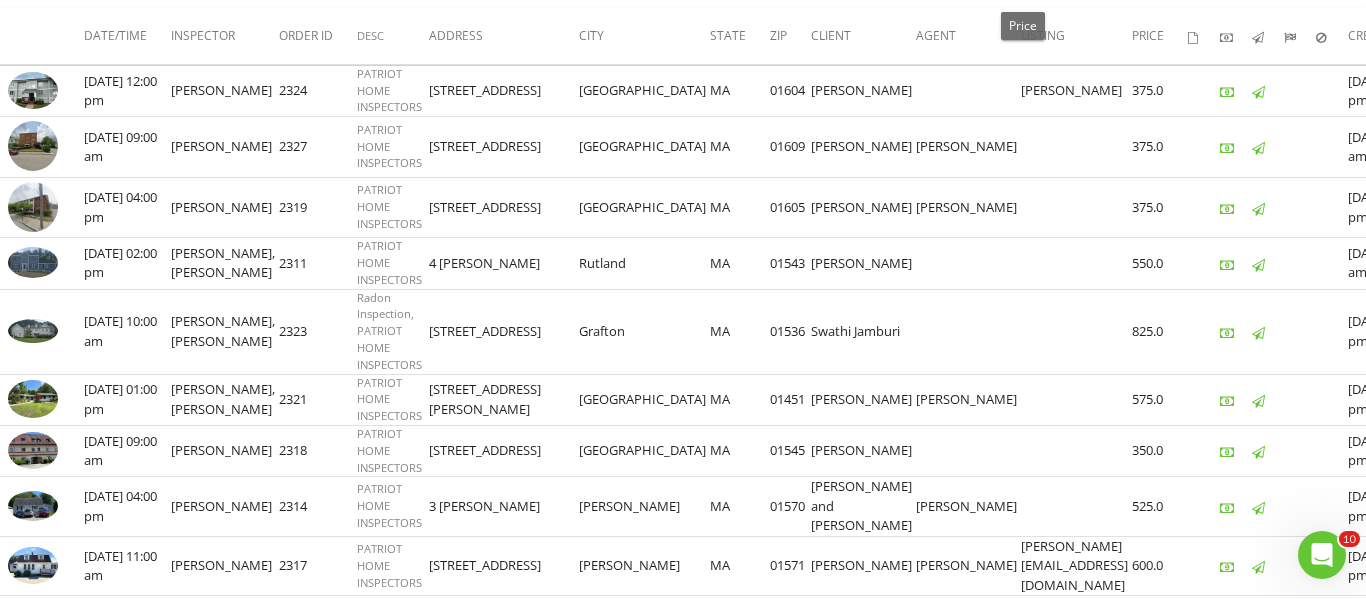 click on "Price" at bounding box center (1023, 26) 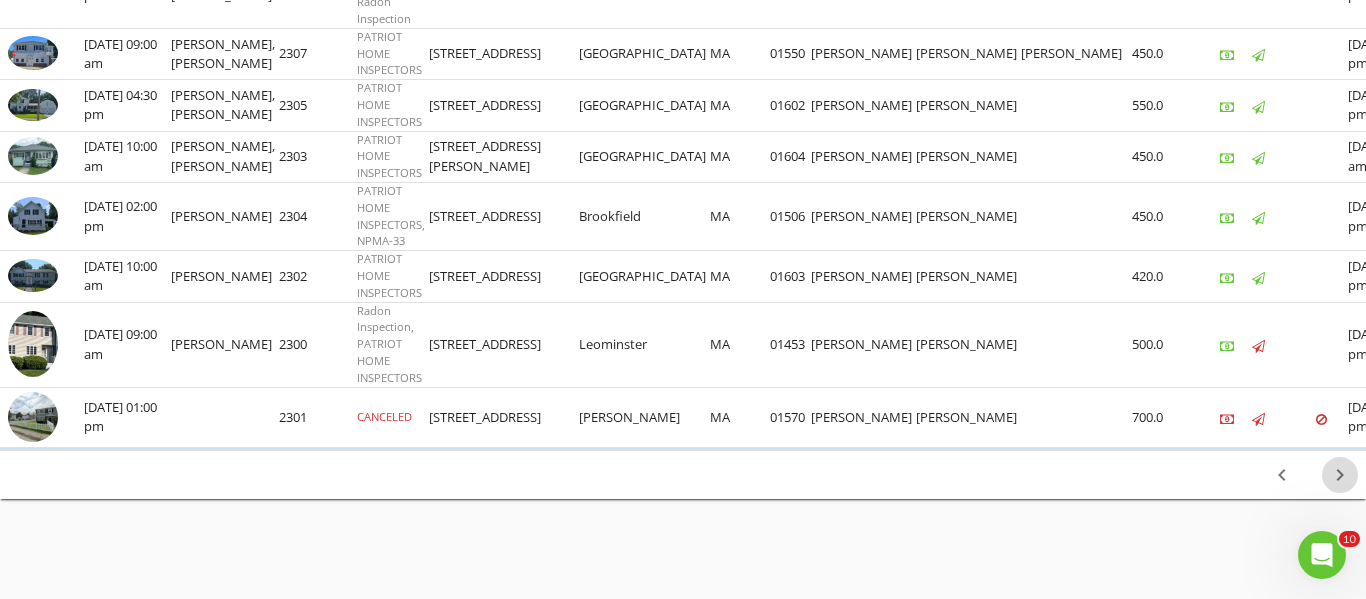 scroll, scrollTop: 1532, scrollLeft: 0, axis: vertical 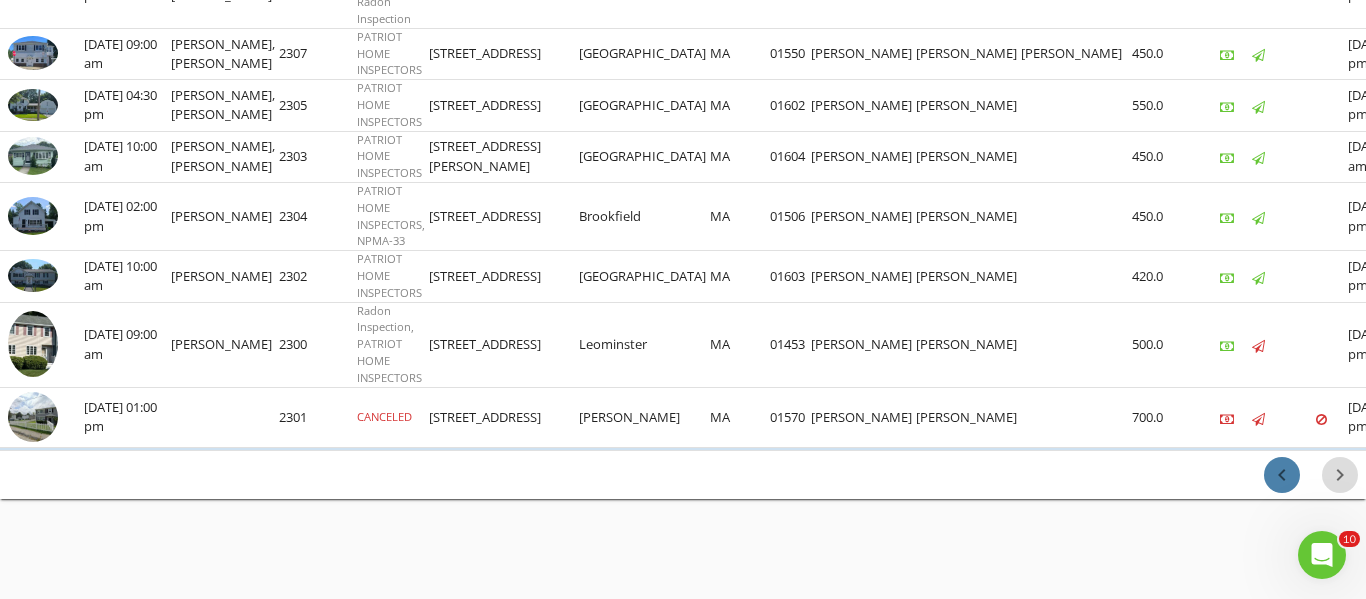click on "chevron_left" at bounding box center [1282, 475] 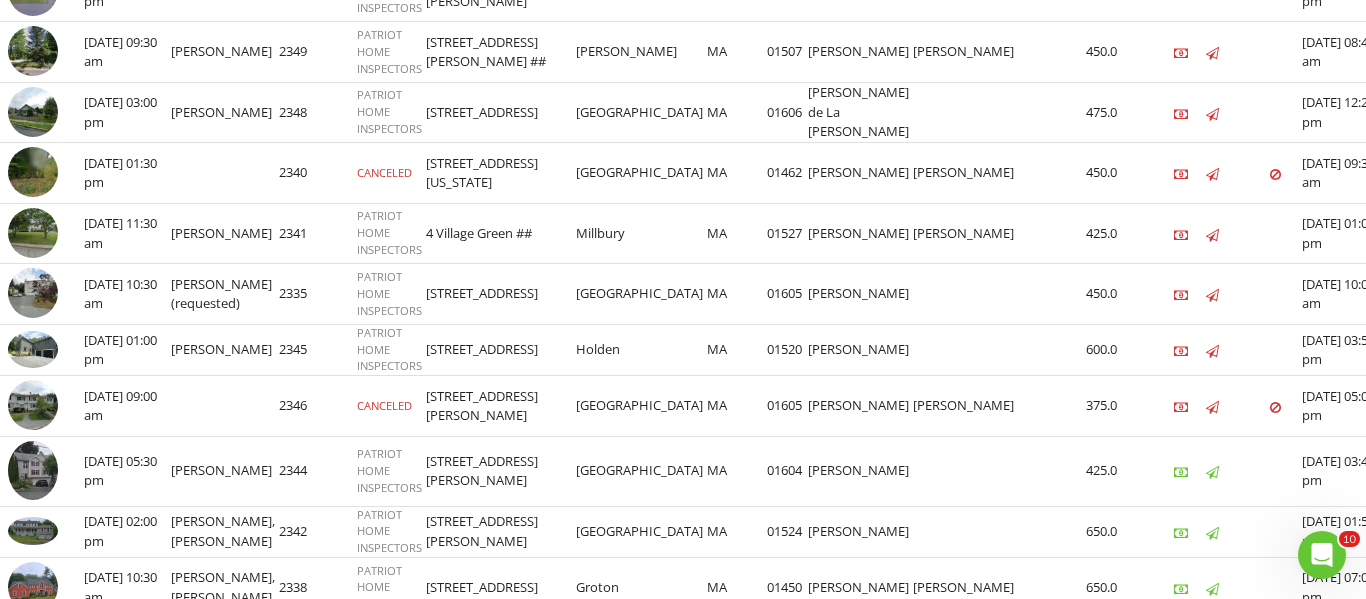 scroll, scrollTop: 360, scrollLeft: 0, axis: vertical 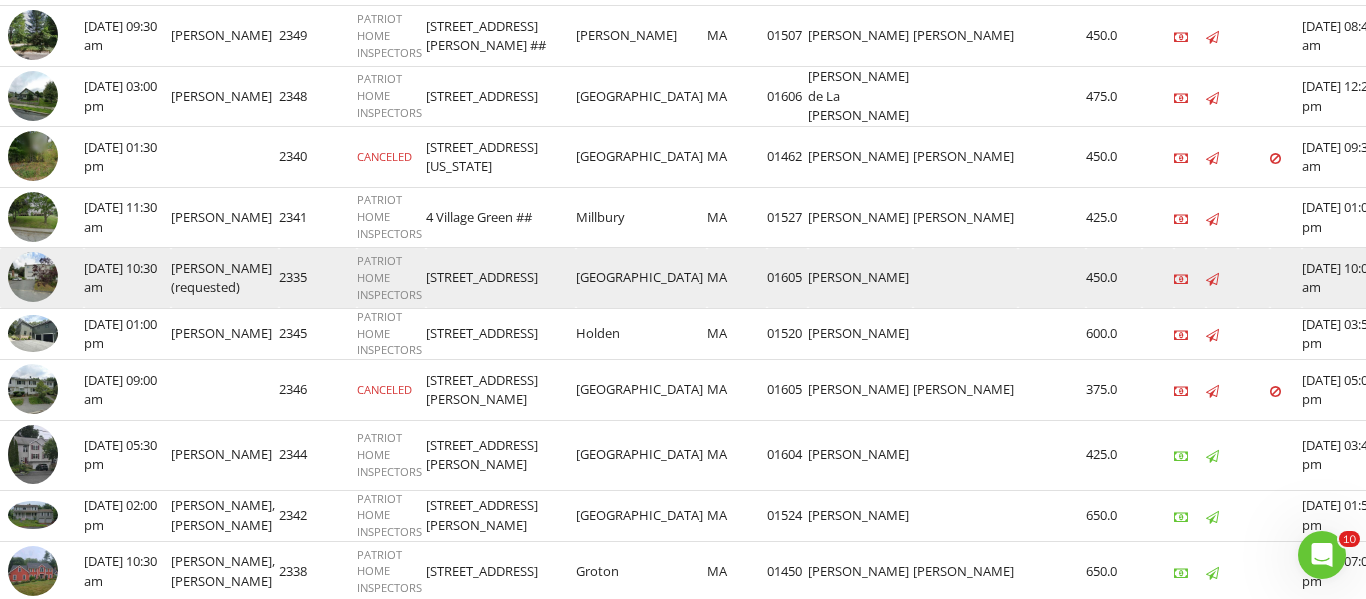 click at bounding box center (33, 277) 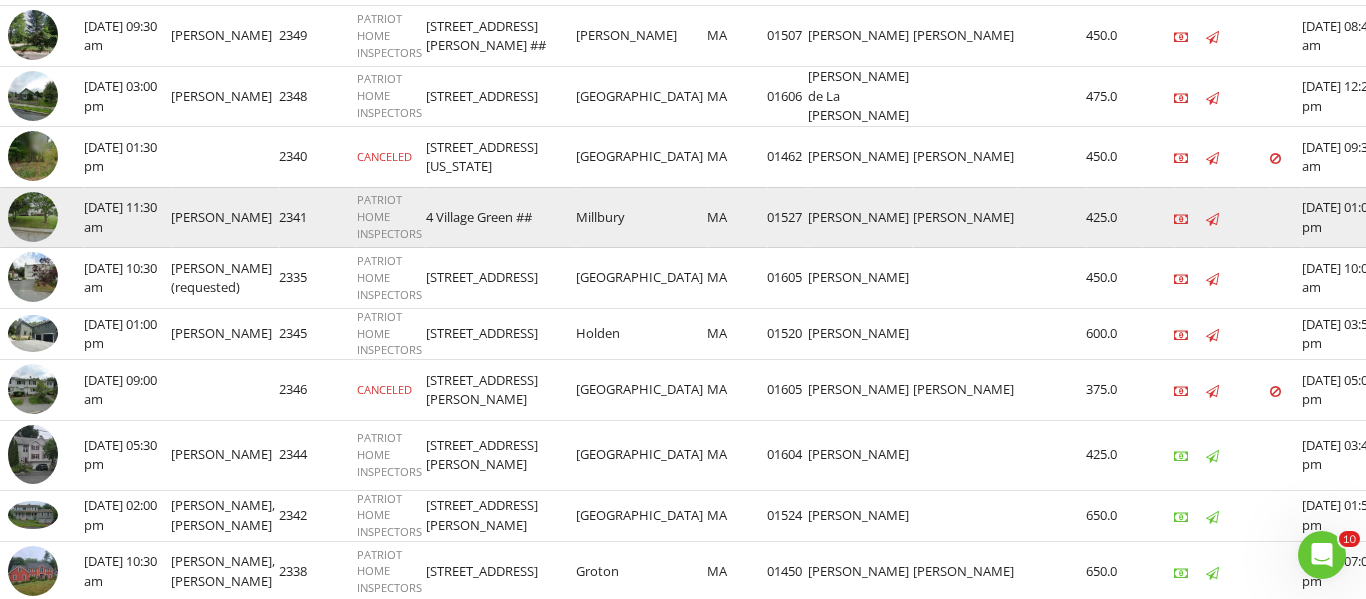 click on "[PERSON_NAME]" at bounding box center [225, 217] 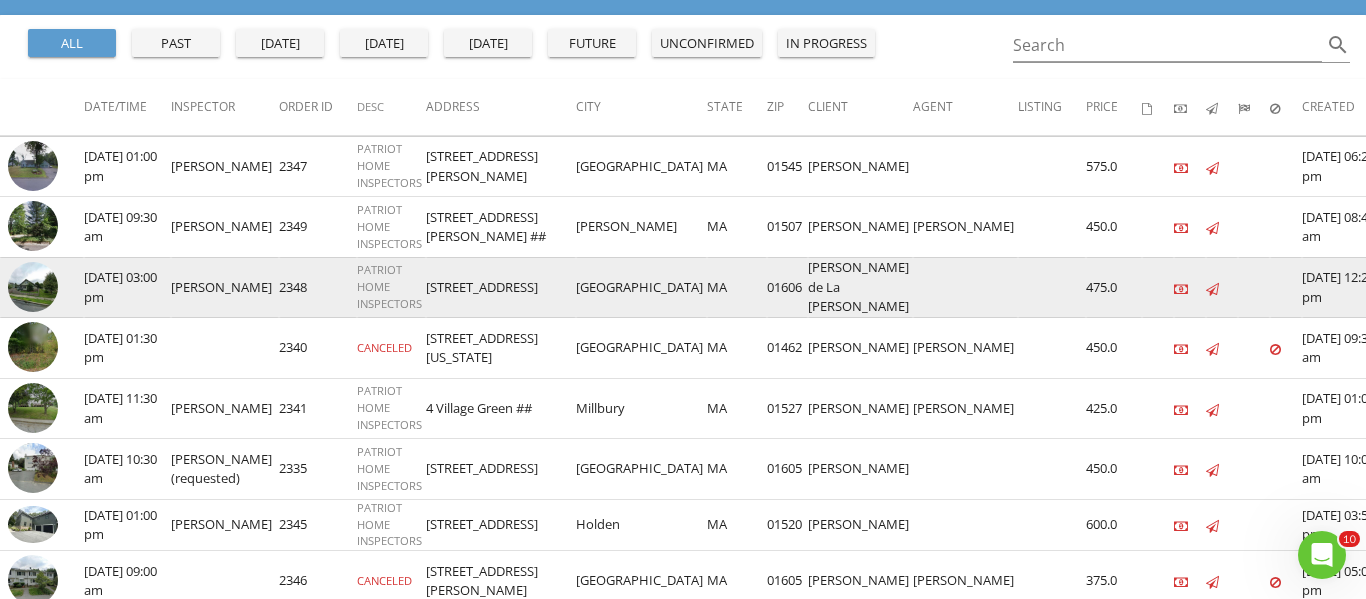 scroll, scrollTop: 160, scrollLeft: 0, axis: vertical 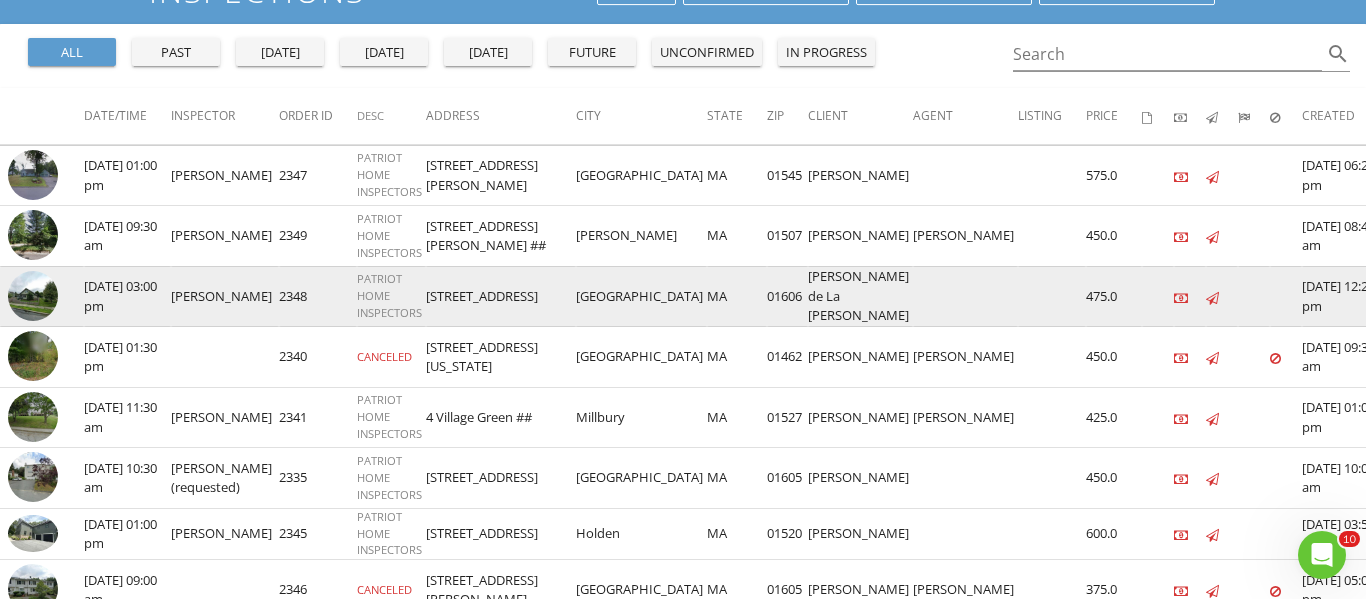 drag, startPoint x: 86, startPoint y: 286, endPoint x: 1000, endPoint y: 293, distance: 914.0268 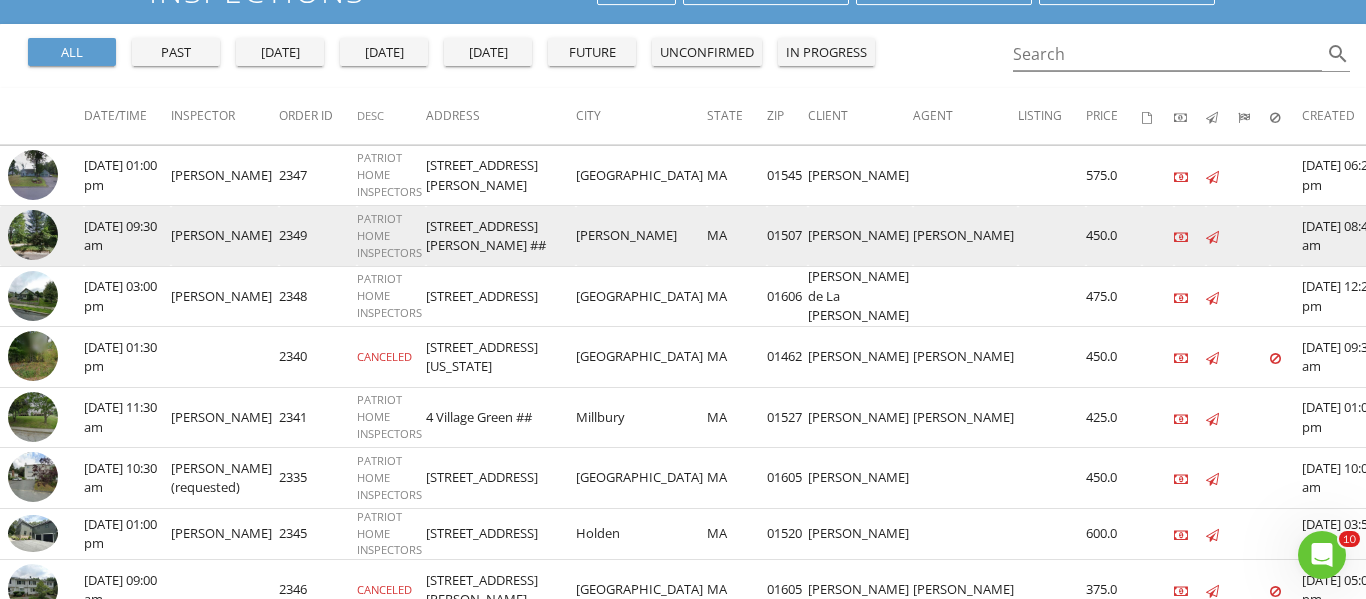 click on "07/15/2025 09:30 am" at bounding box center (127, 236) 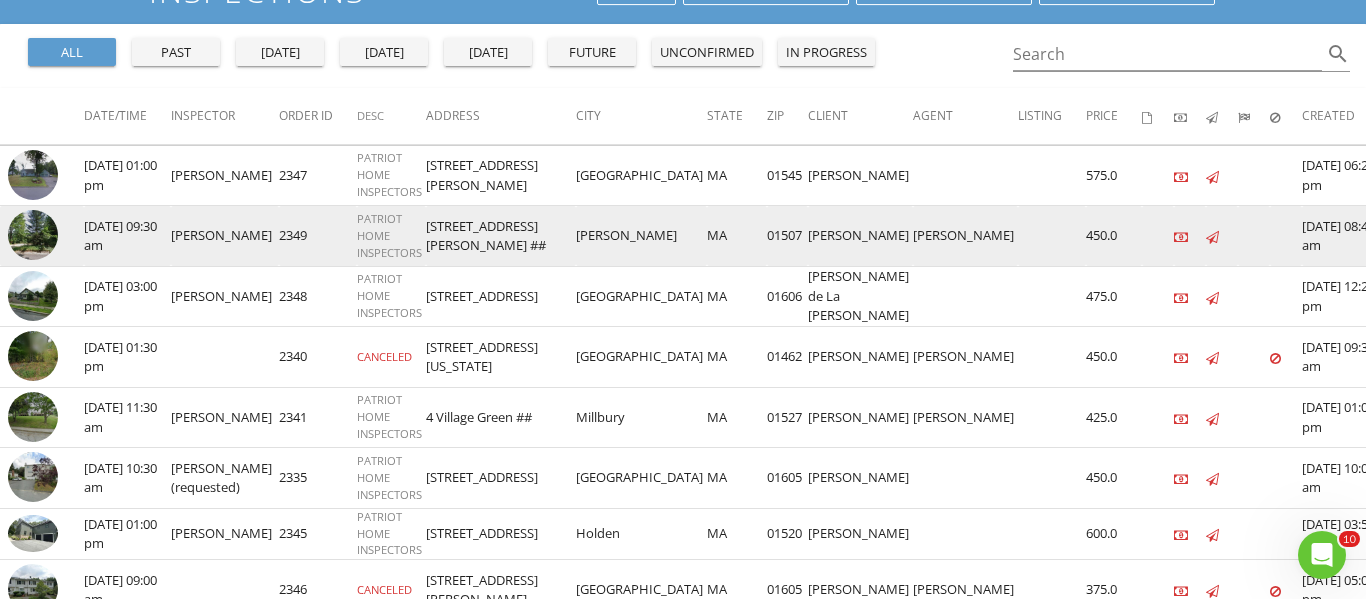 drag, startPoint x: 83, startPoint y: 220, endPoint x: 117, endPoint y: 234, distance: 36.769554 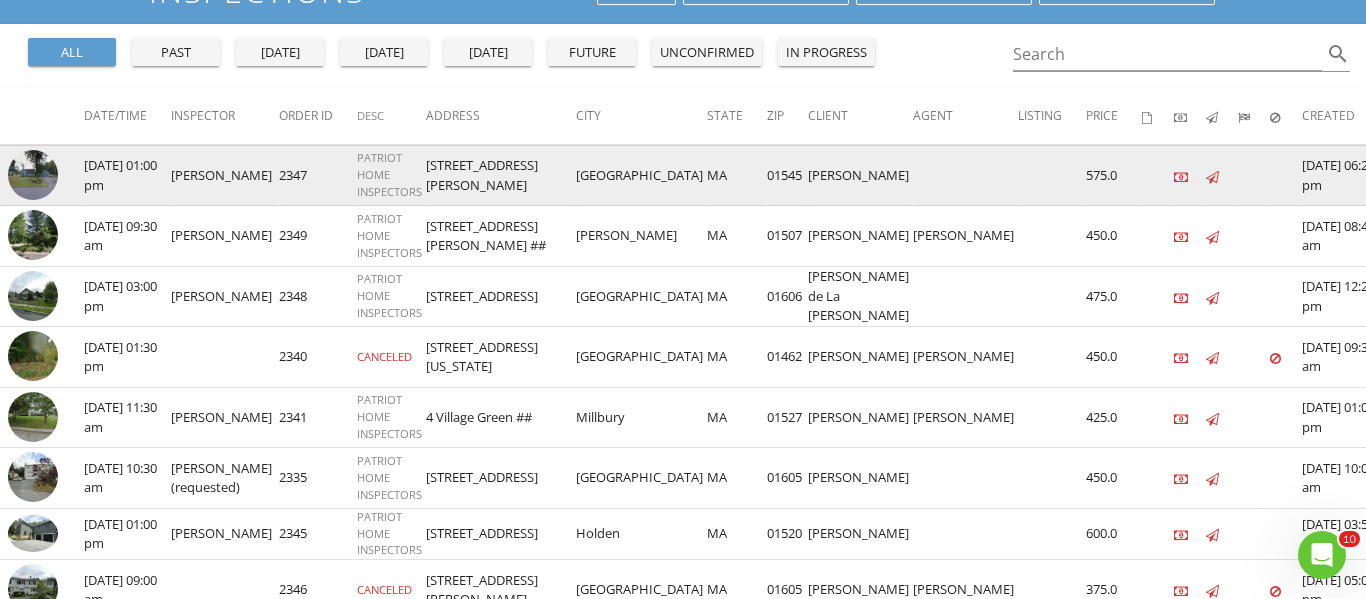 click on "07/18/2025 01:00 pm" at bounding box center (127, 175) 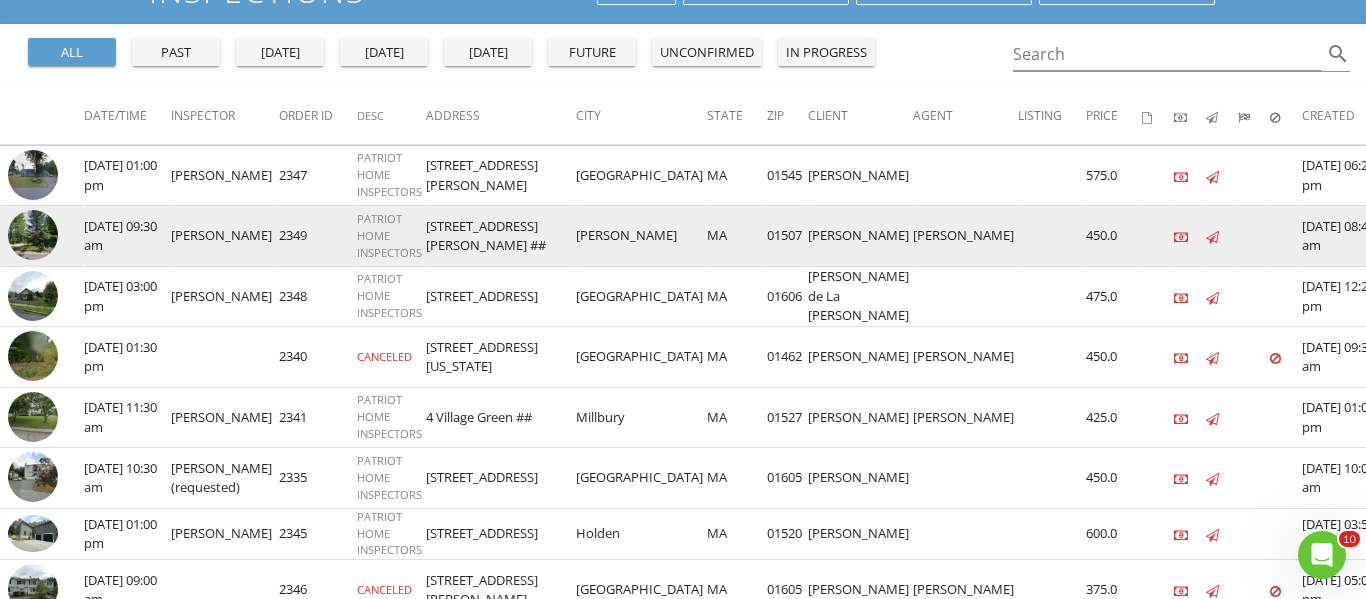 drag, startPoint x: 84, startPoint y: 234, endPoint x: 998, endPoint y: 235, distance: 914.00055 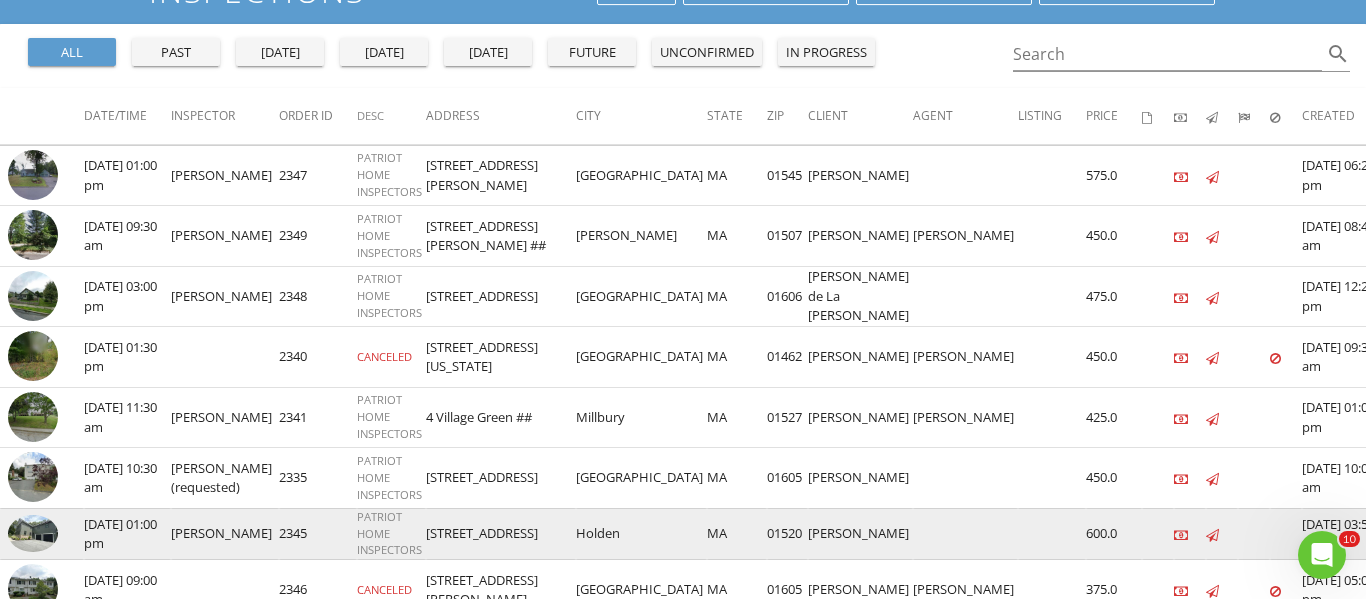click on "07/11/2025 01:00 pm" at bounding box center [127, 533] 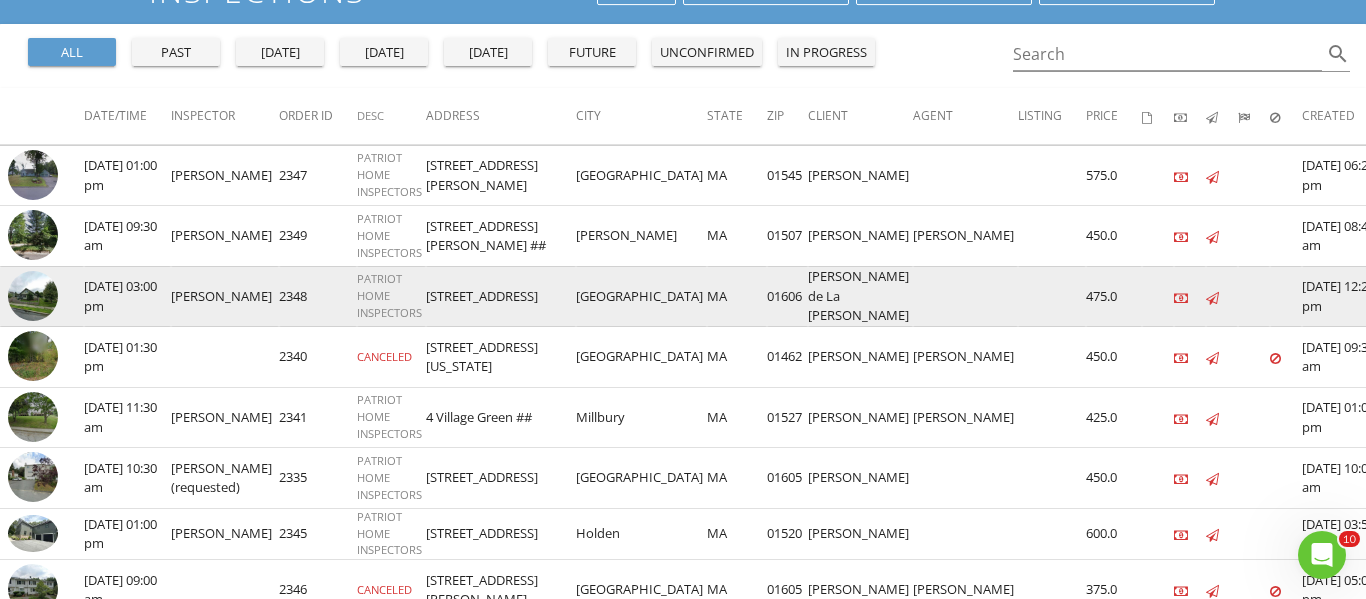 drag, startPoint x: 85, startPoint y: 286, endPoint x: 1006, endPoint y: 297, distance: 921.0657 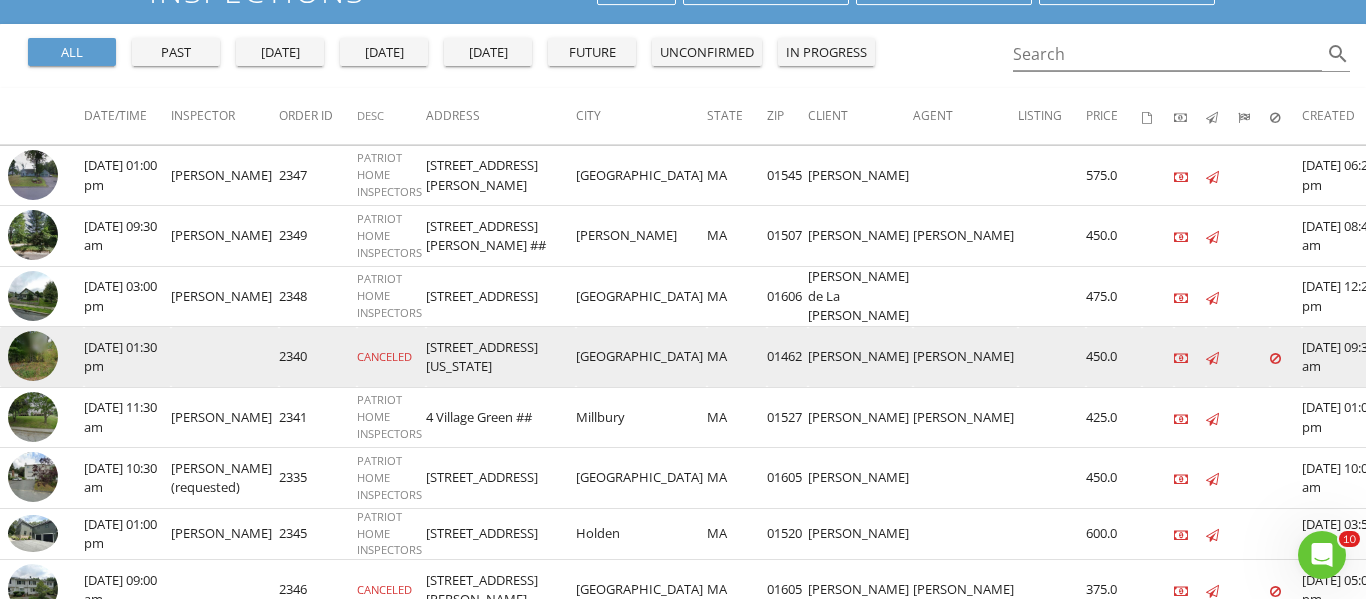 click at bounding box center [225, 357] 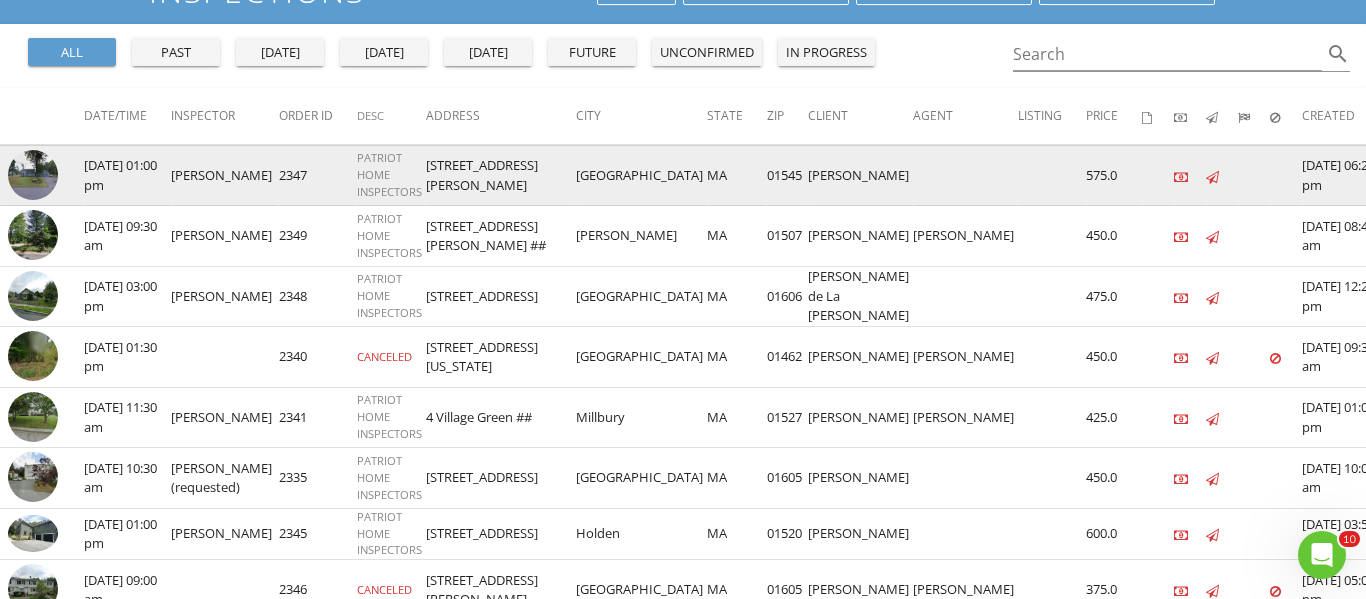 drag, startPoint x: 88, startPoint y: 170, endPoint x: 1004, endPoint y: 176, distance: 916.01965 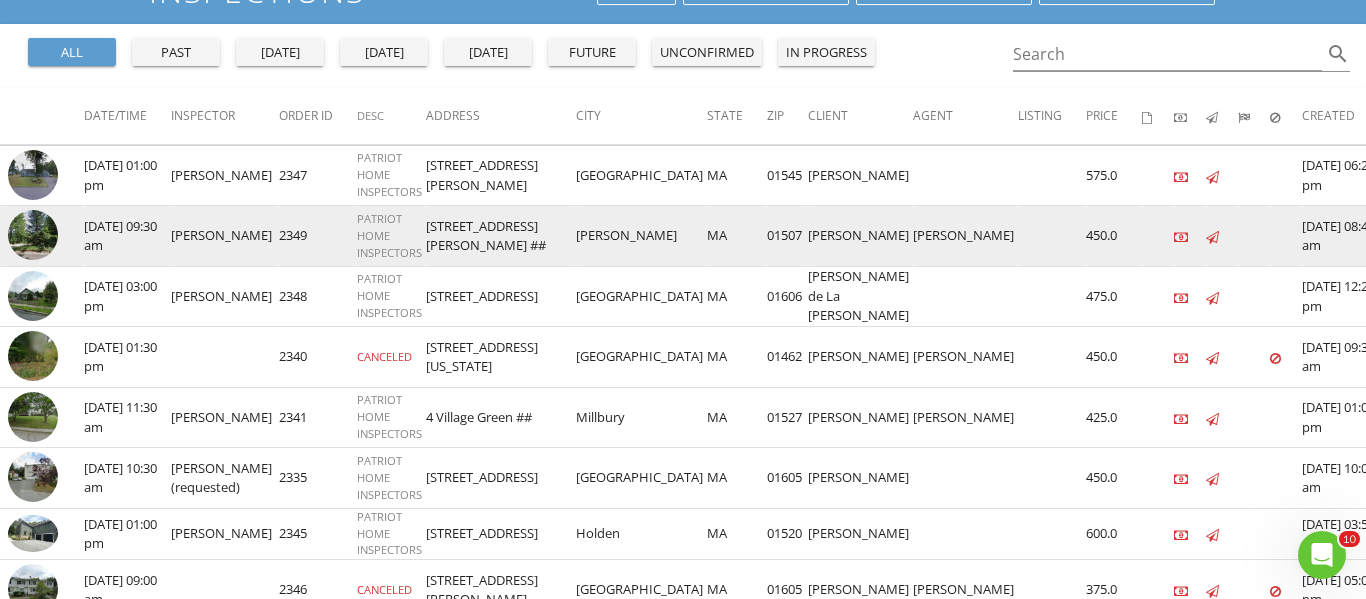 click on "[PERSON_NAME]" at bounding box center (225, 236) 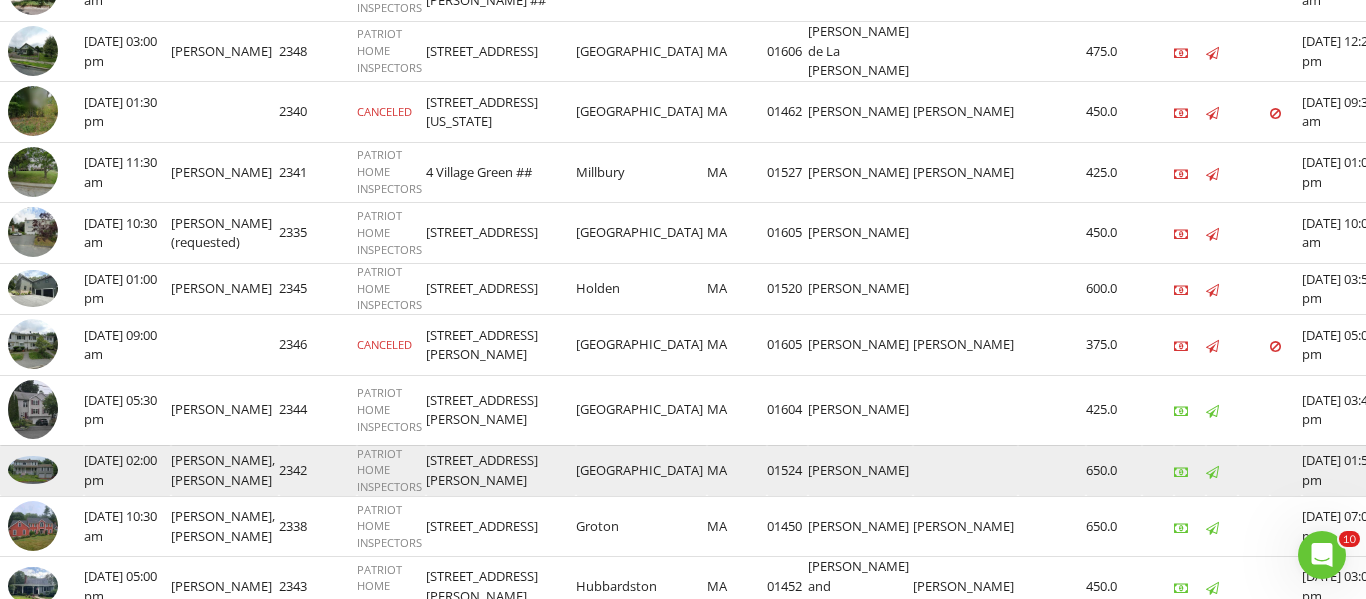 scroll, scrollTop: 403, scrollLeft: 0, axis: vertical 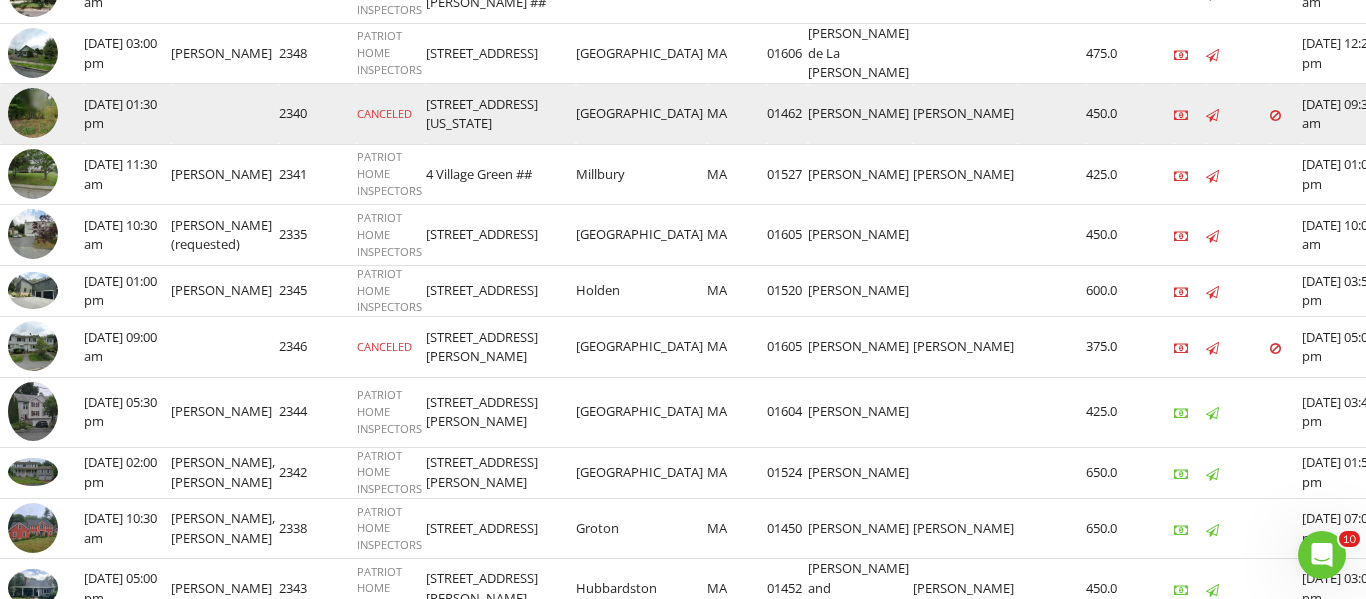 drag, startPoint x: 83, startPoint y: 101, endPoint x: 241, endPoint y: 102, distance: 158.00316 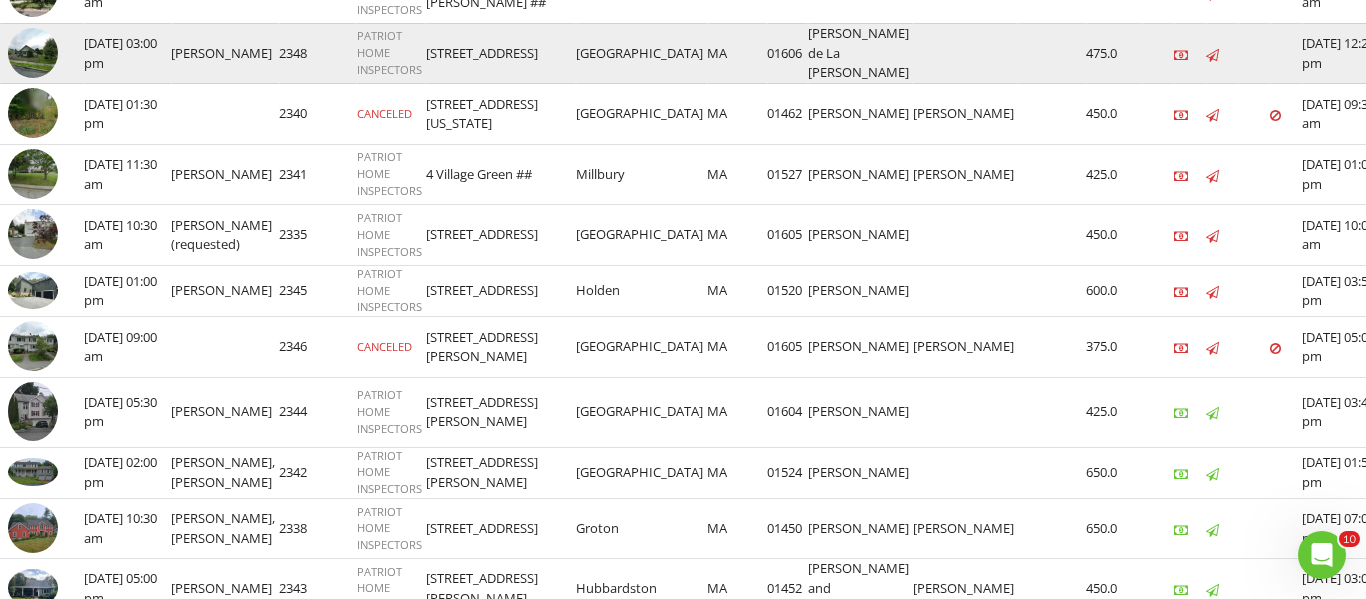 click on "07/14/2025 03:00 pm" at bounding box center [127, 53] 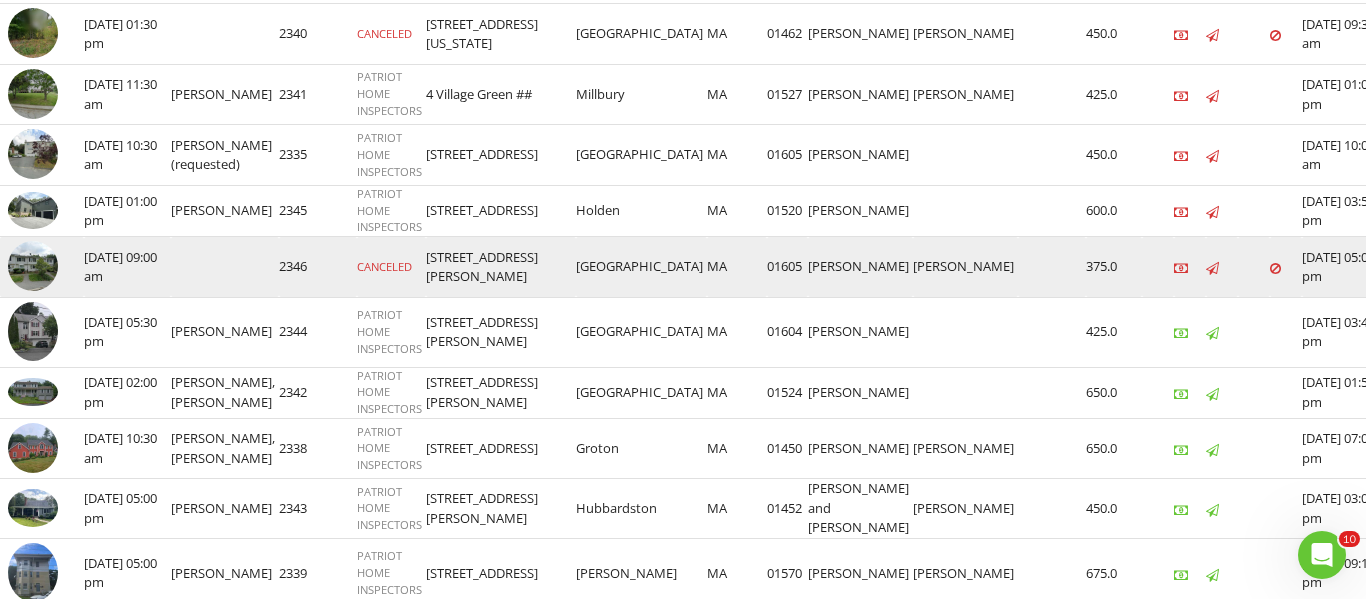 scroll, scrollTop: 523, scrollLeft: 0, axis: vertical 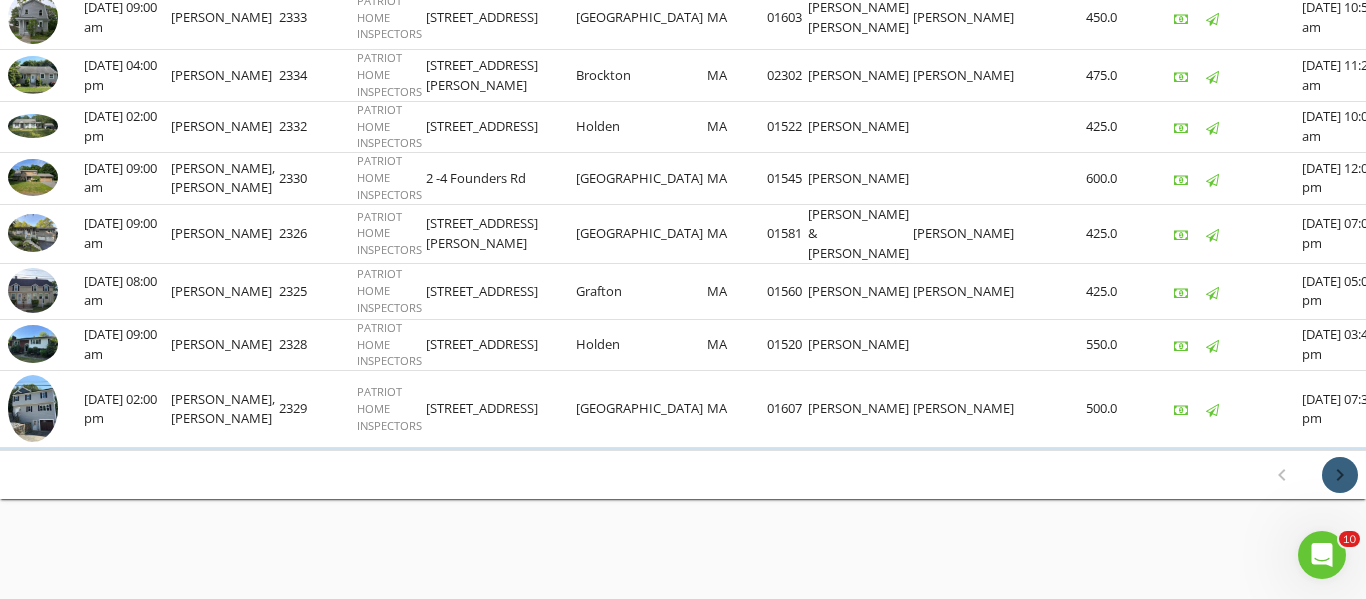 click on "chevron_right" at bounding box center [1340, 475] 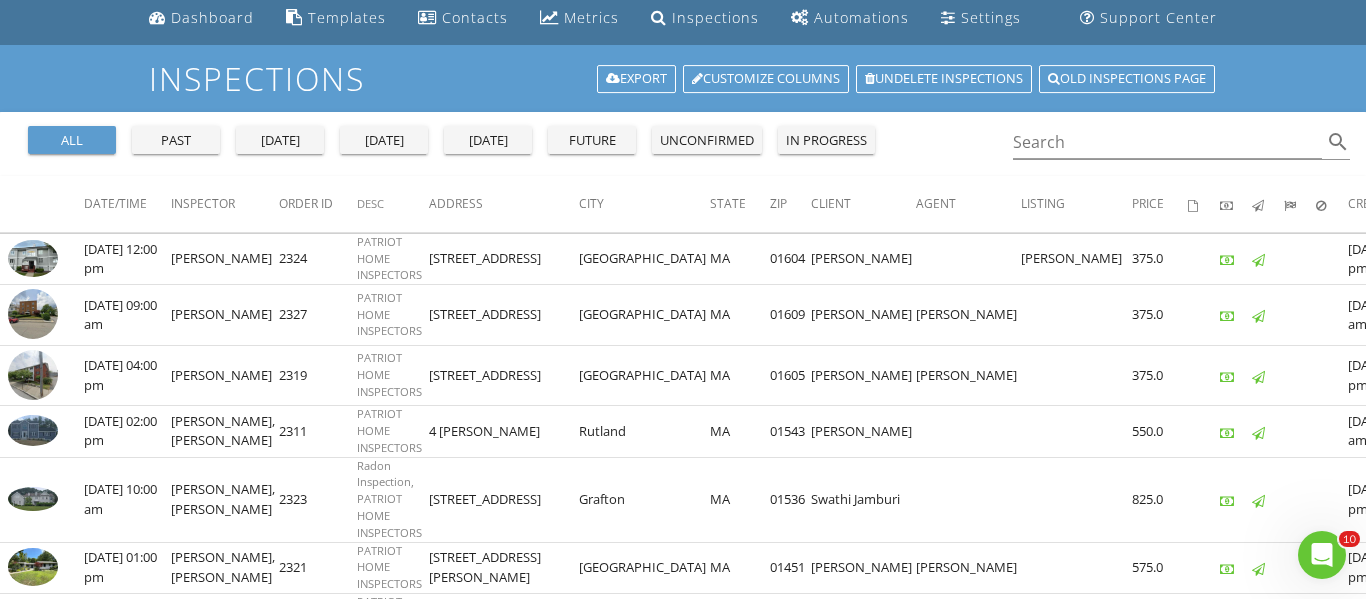 scroll, scrollTop: 0, scrollLeft: 0, axis: both 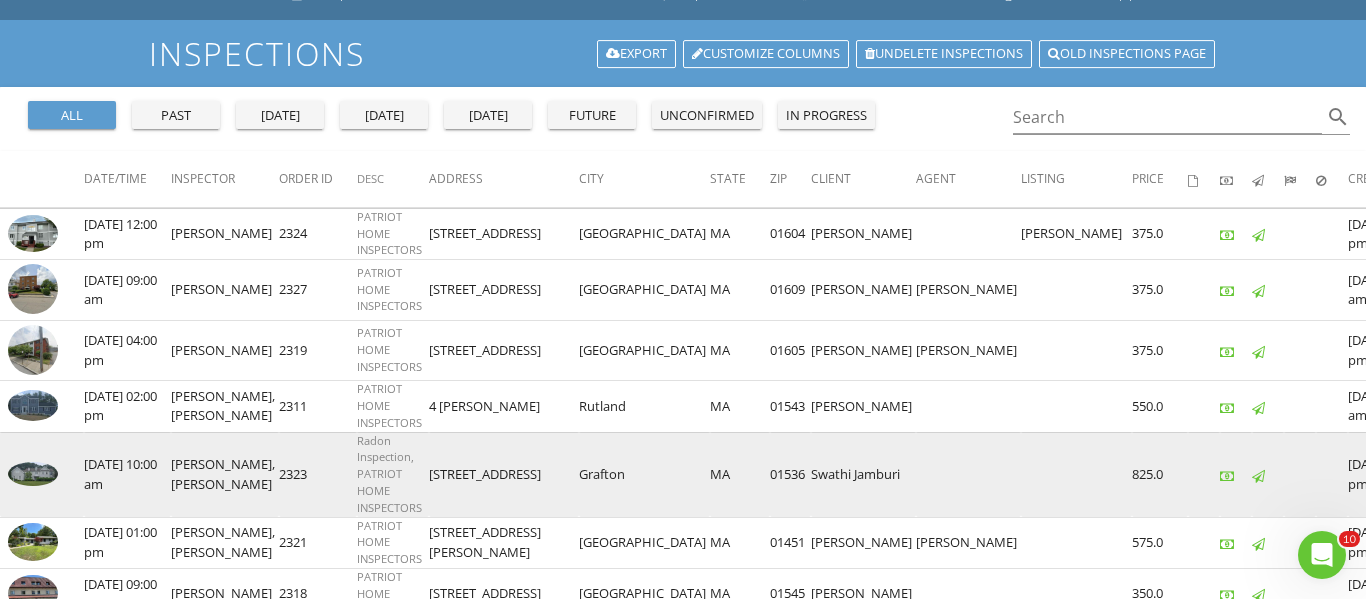 drag, startPoint x: 89, startPoint y: 491, endPoint x: 191, endPoint y: 482, distance: 102.396286 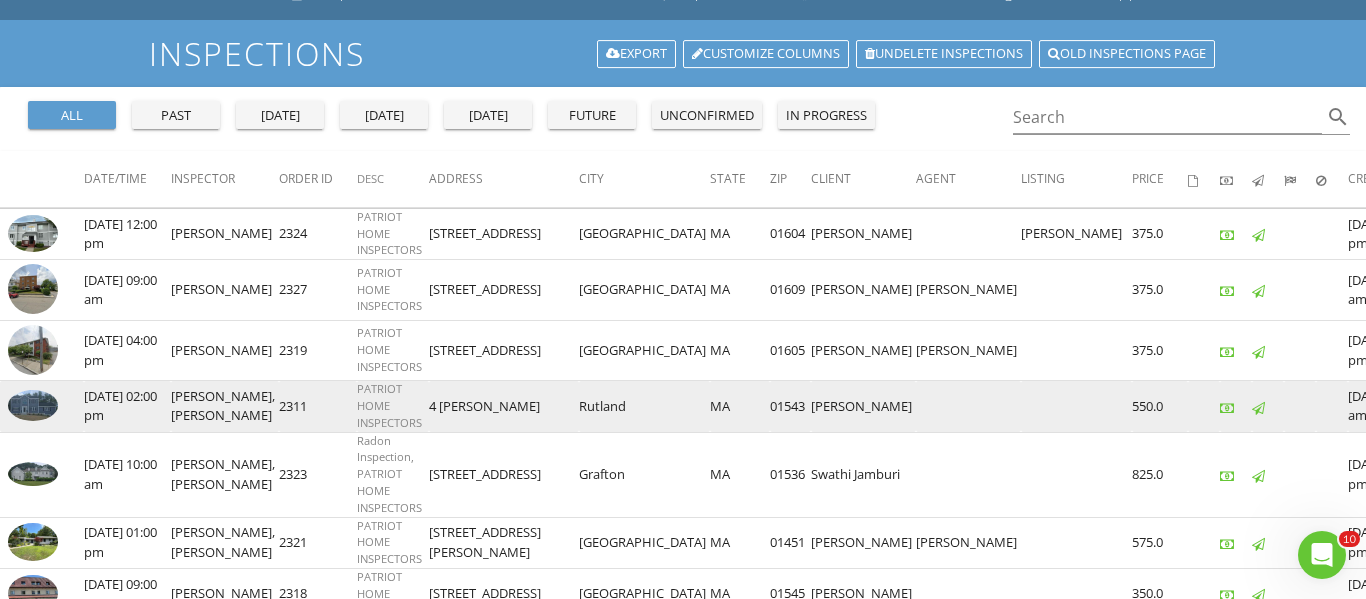 click on "07/01/2025 02:00 pm" at bounding box center (127, 406) 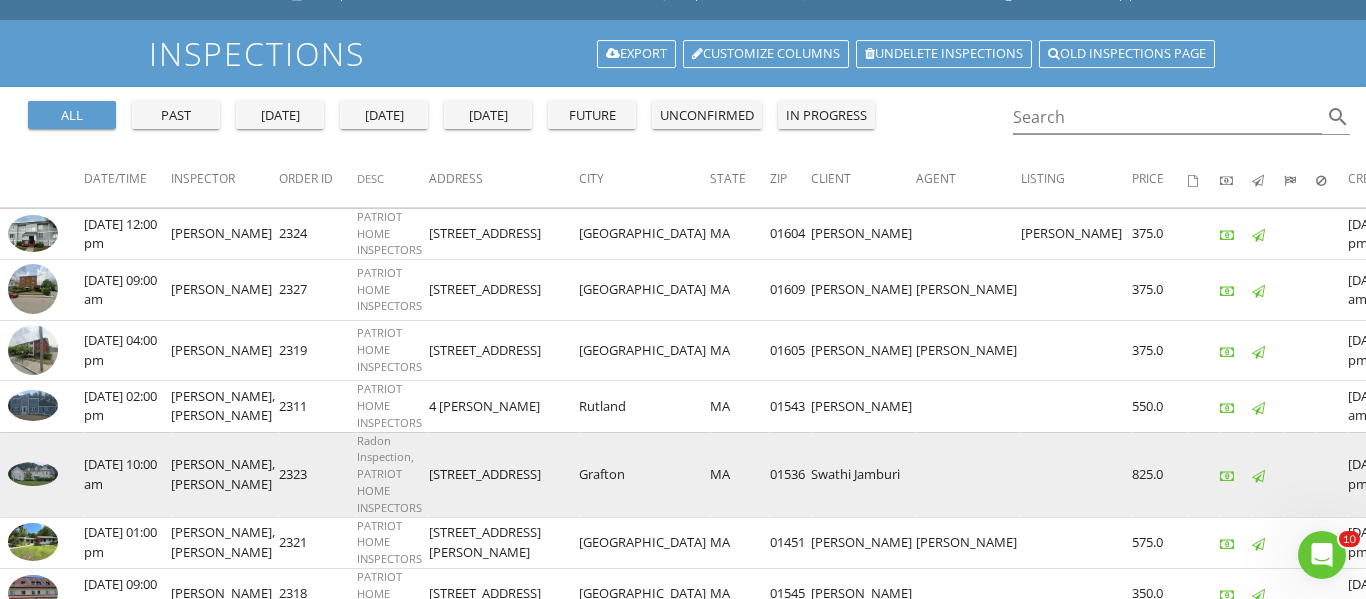 drag, startPoint x: 84, startPoint y: 495, endPoint x: 1066, endPoint y: 507, distance: 982.0733 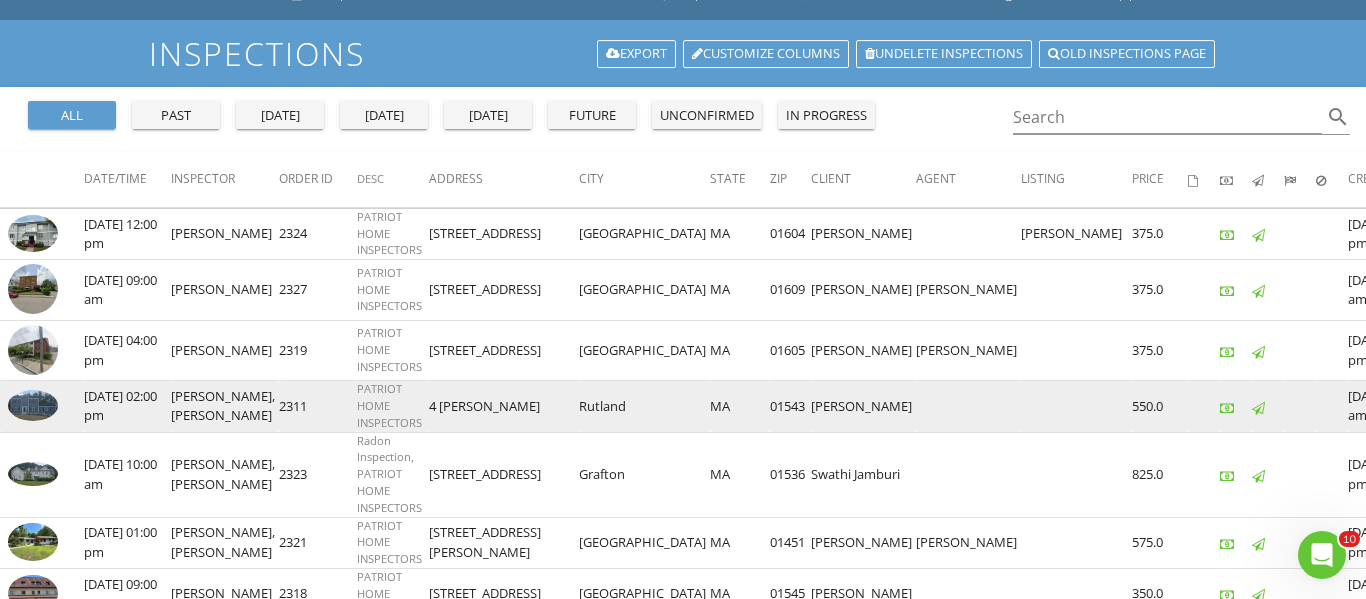 click on "David Londergan, Warren Lohnes" at bounding box center (225, 406) 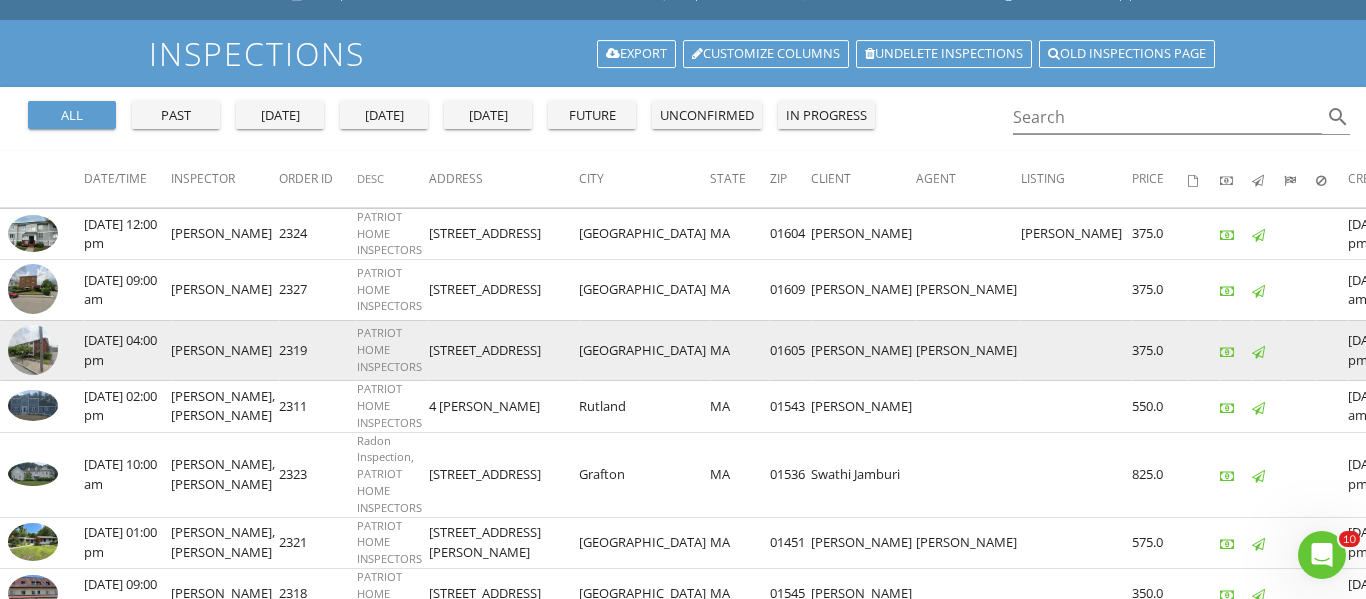 click on "07/02/2025 04:00 pm" at bounding box center [127, 350] 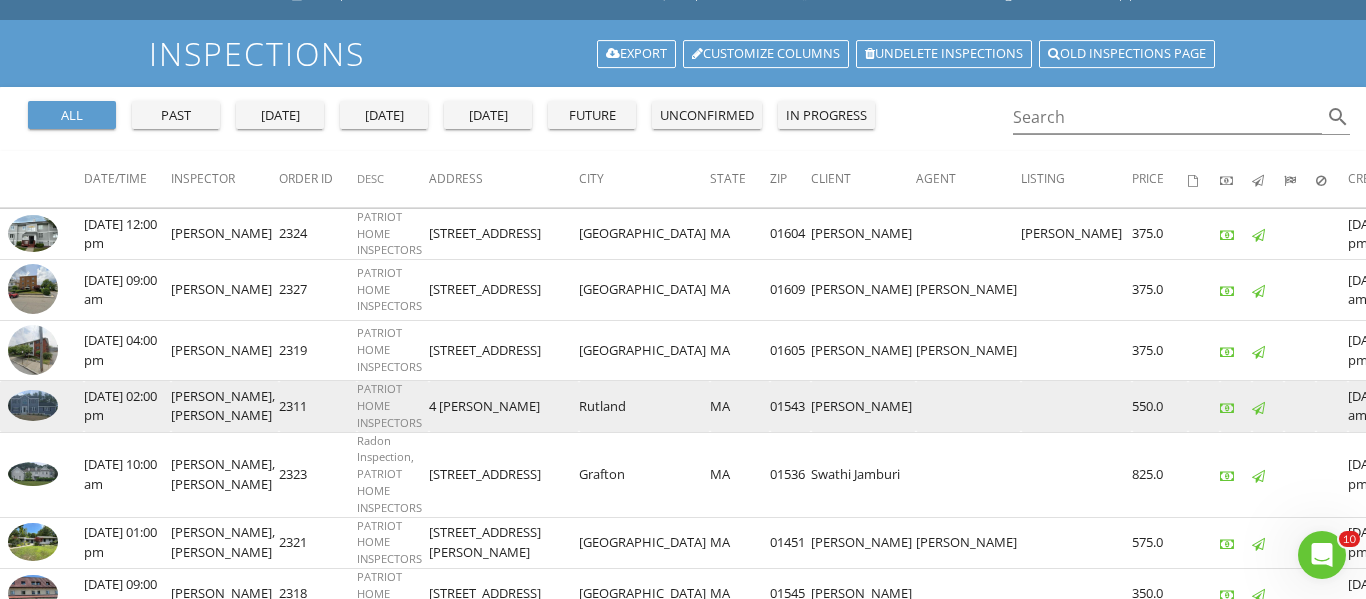 click on "4 Lindsay Ln" at bounding box center (504, 406) 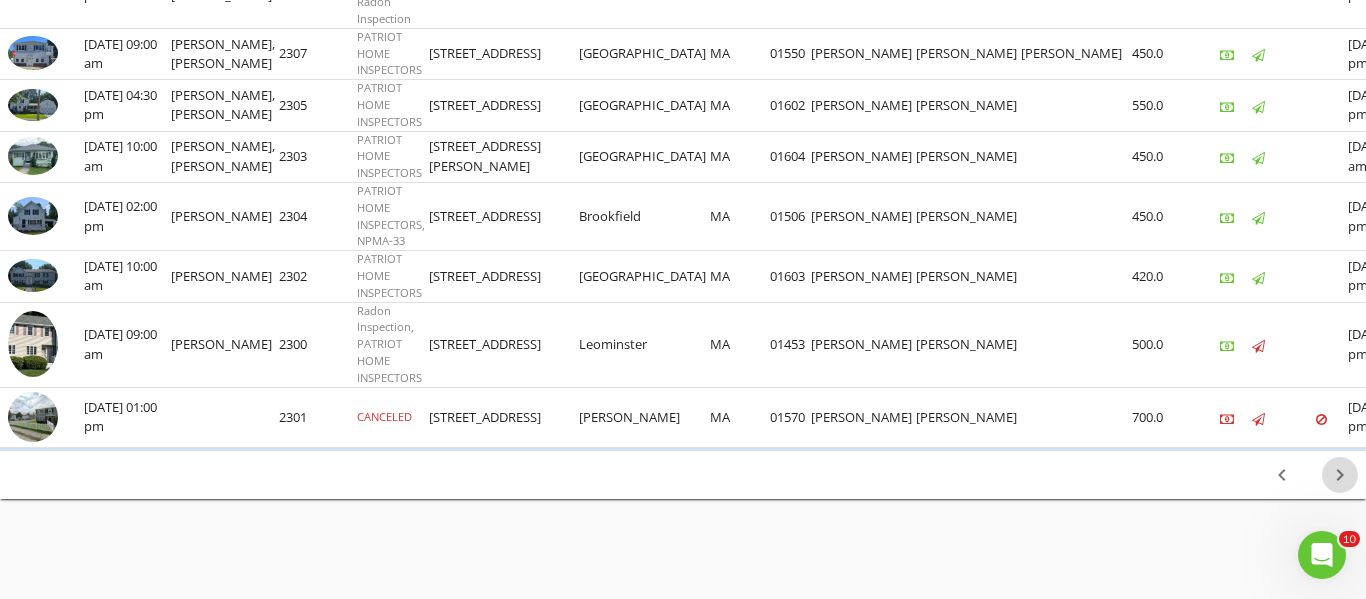 scroll, scrollTop: 1532, scrollLeft: 0, axis: vertical 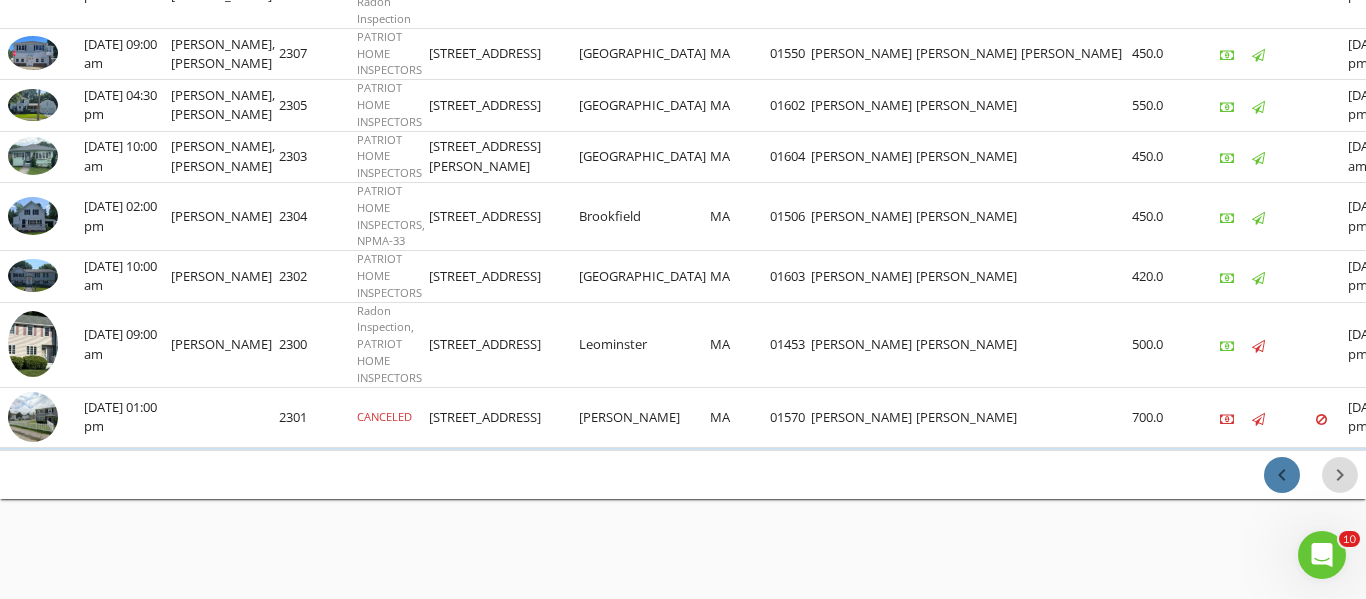 click on "chevron_left" at bounding box center [1282, 475] 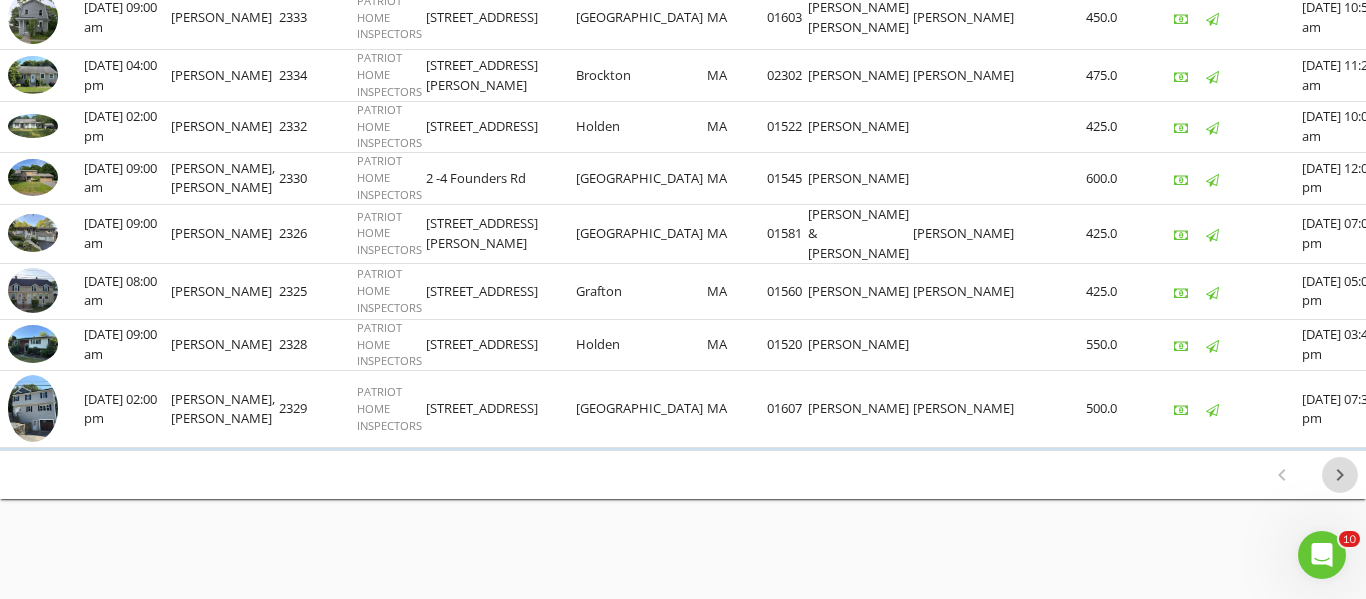 scroll, scrollTop: 1443, scrollLeft: 0, axis: vertical 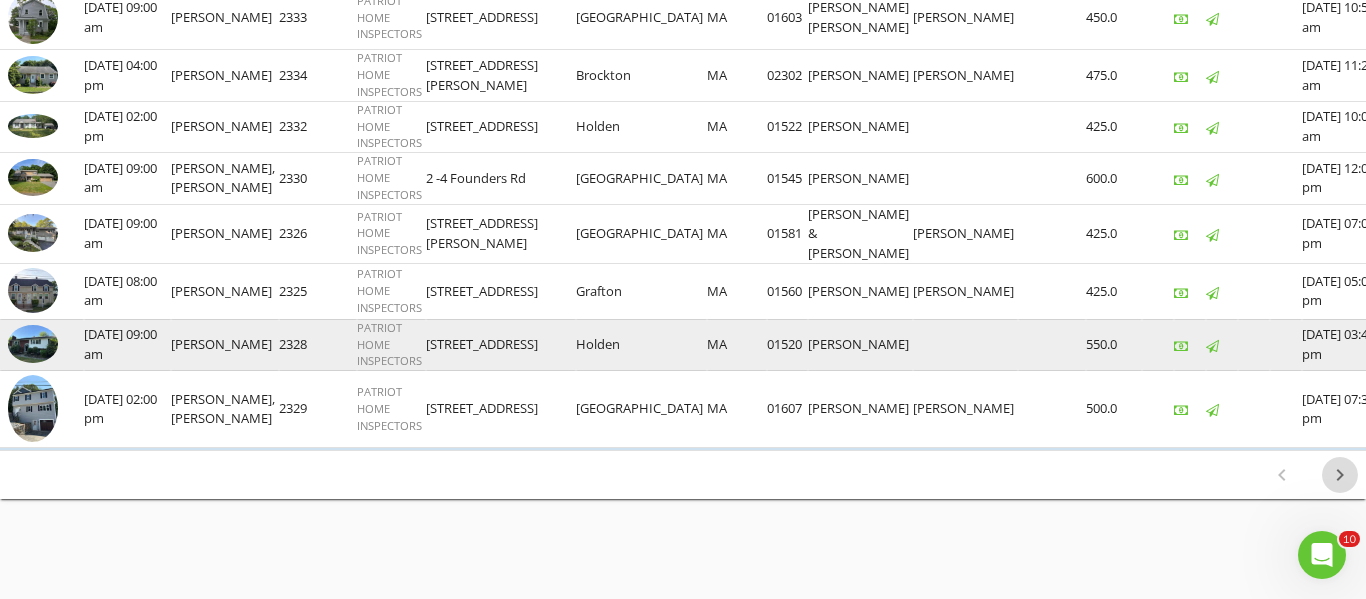 drag, startPoint x: 87, startPoint y: 327, endPoint x: 991, endPoint y: 341, distance: 904.1084 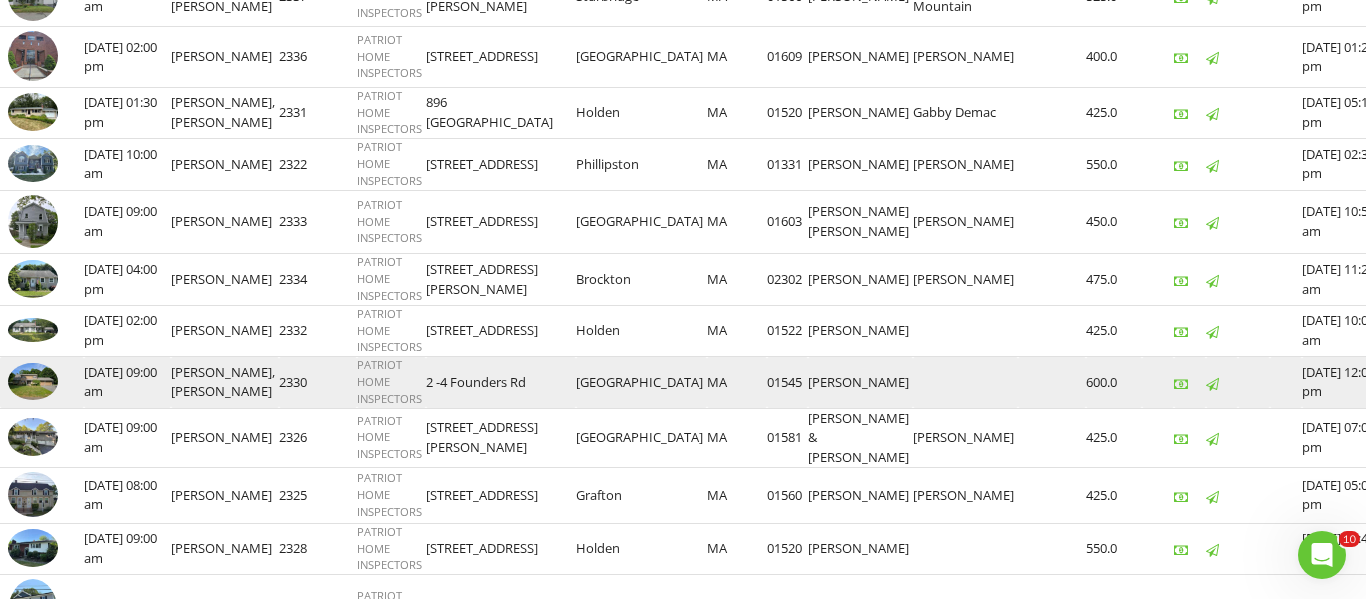 scroll, scrollTop: 1123, scrollLeft: 0, axis: vertical 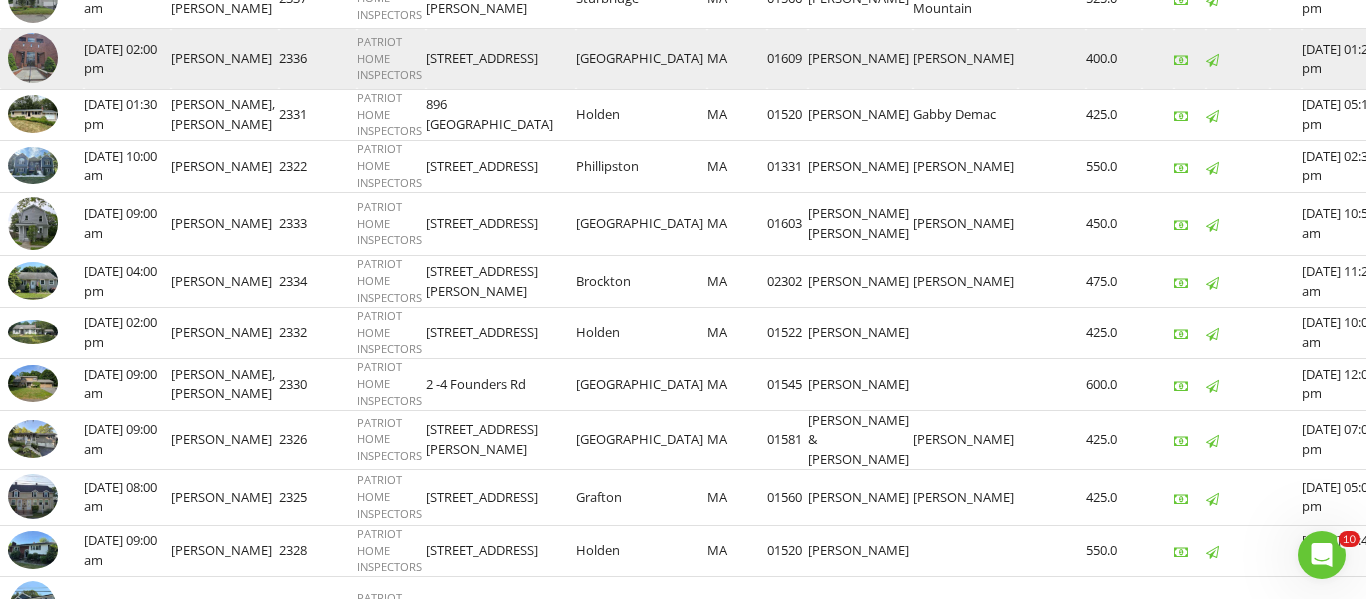 drag, startPoint x: 83, startPoint y: 117, endPoint x: 398, endPoint y: 118, distance: 315.0016 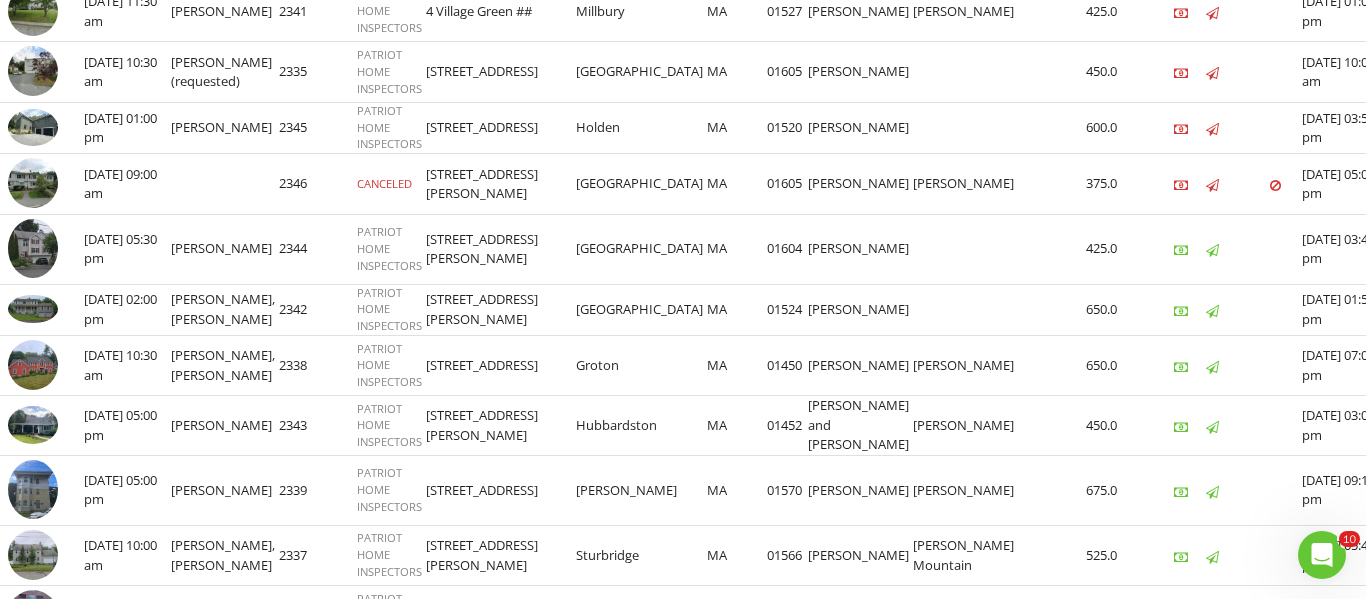 scroll, scrollTop: 563, scrollLeft: 0, axis: vertical 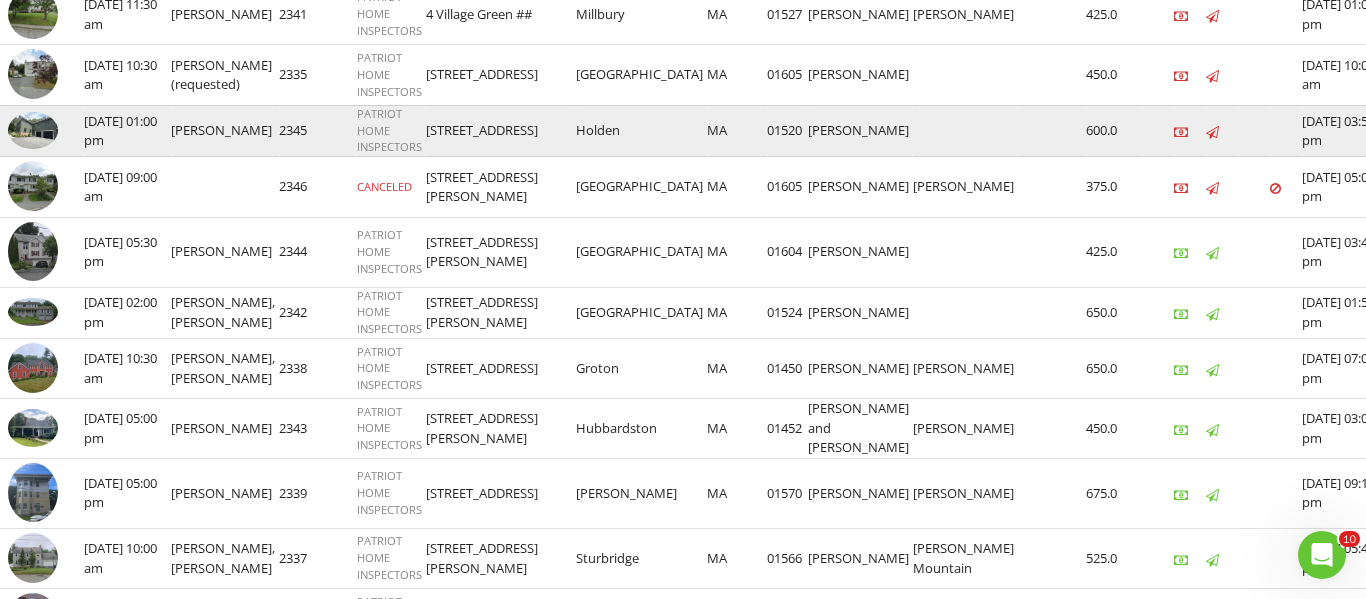 drag, startPoint x: 85, startPoint y: 123, endPoint x: 1013, endPoint y: 132, distance: 928.04364 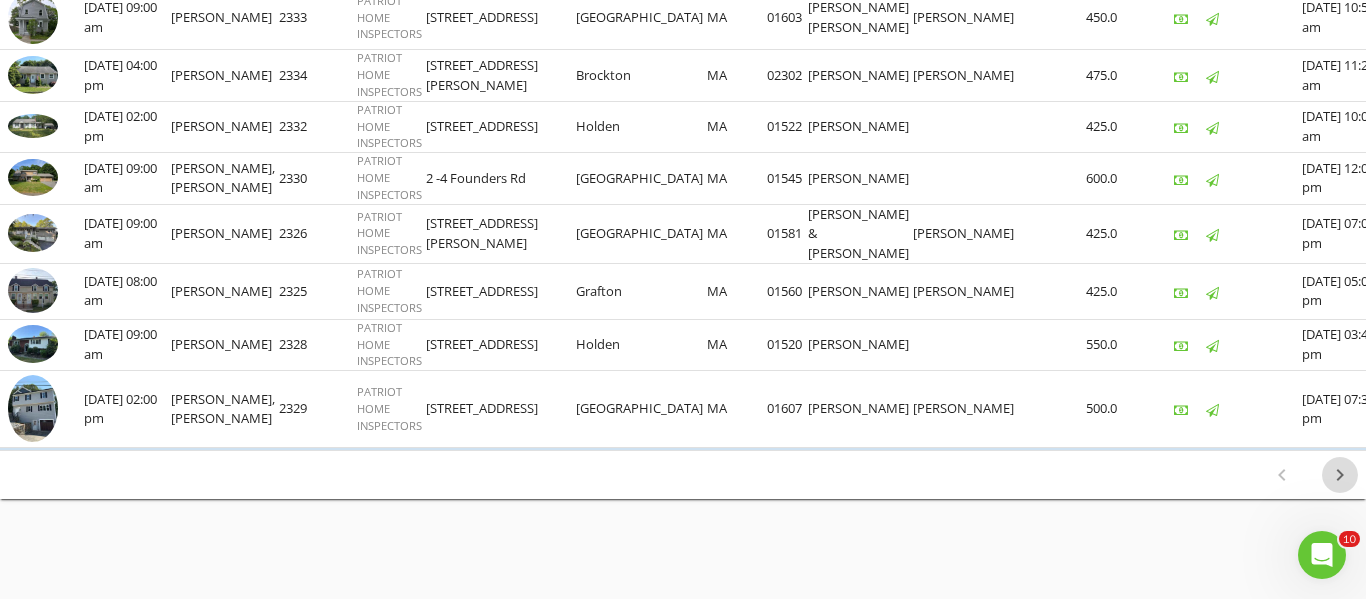 scroll, scrollTop: 1443, scrollLeft: 0, axis: vertical 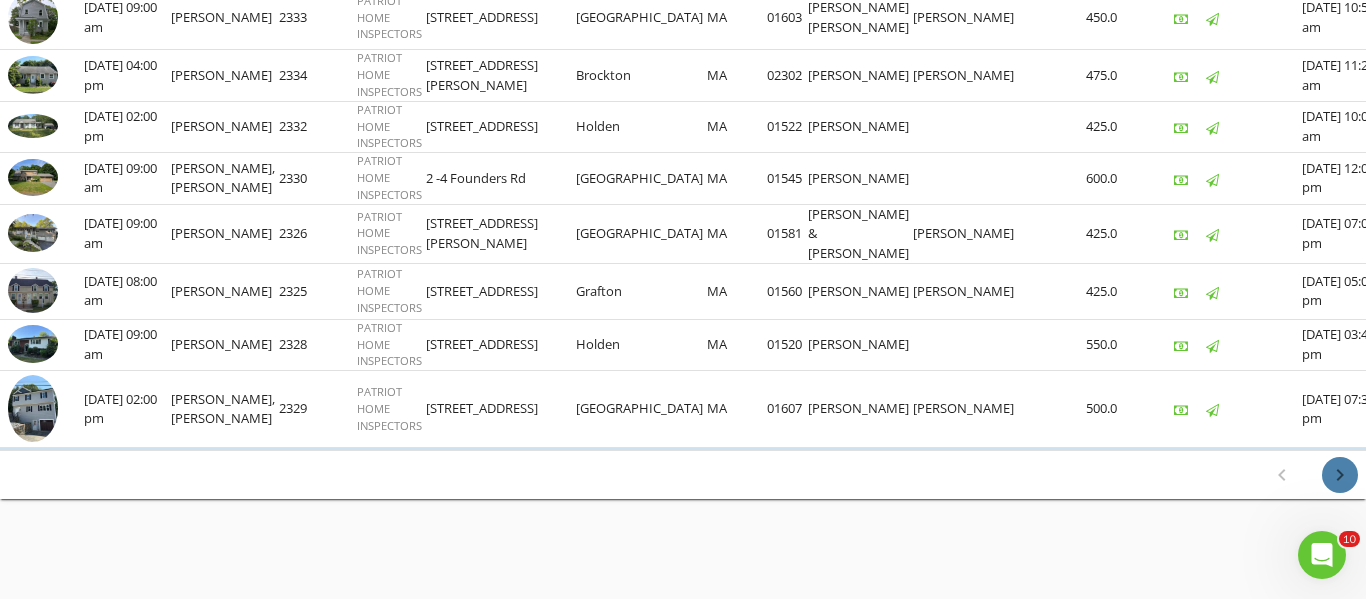 click on "chevron_right" at bounding box center (1340, 475) 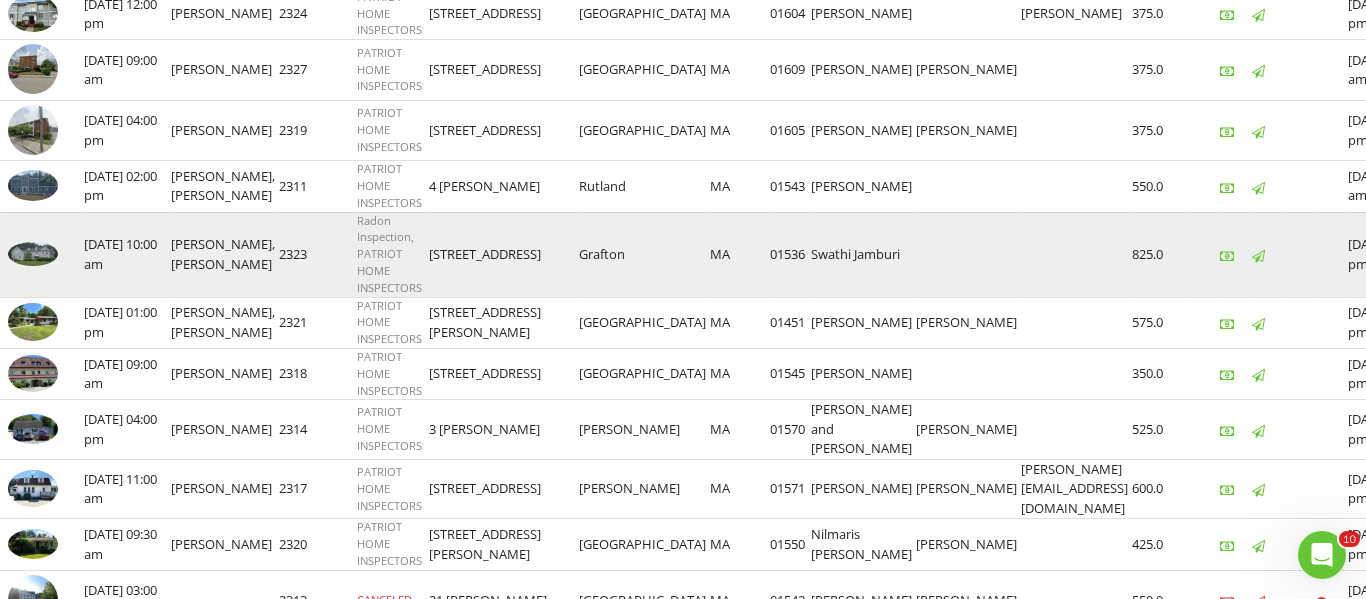 scroll, scrollTop: 320, scrollLeft: 0, axis: vertical 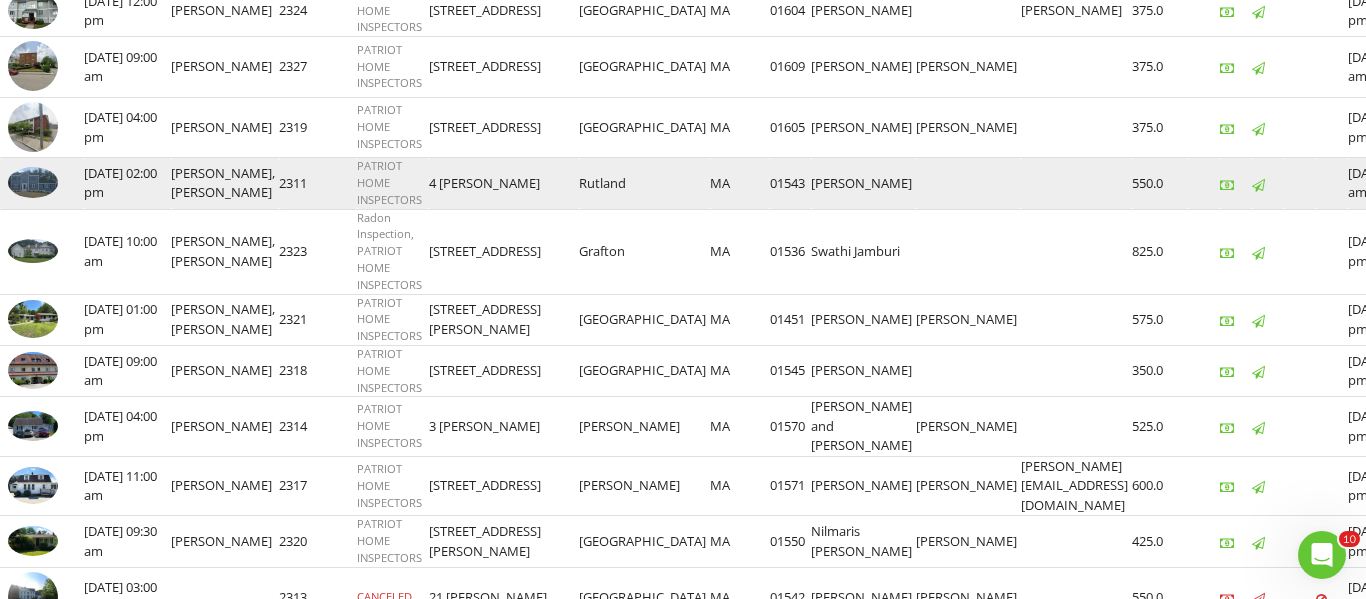 drag, startPoint x: 87, startPoint y: 191, endPoint x: 277, endPoint y: 179, distance: 190.37857 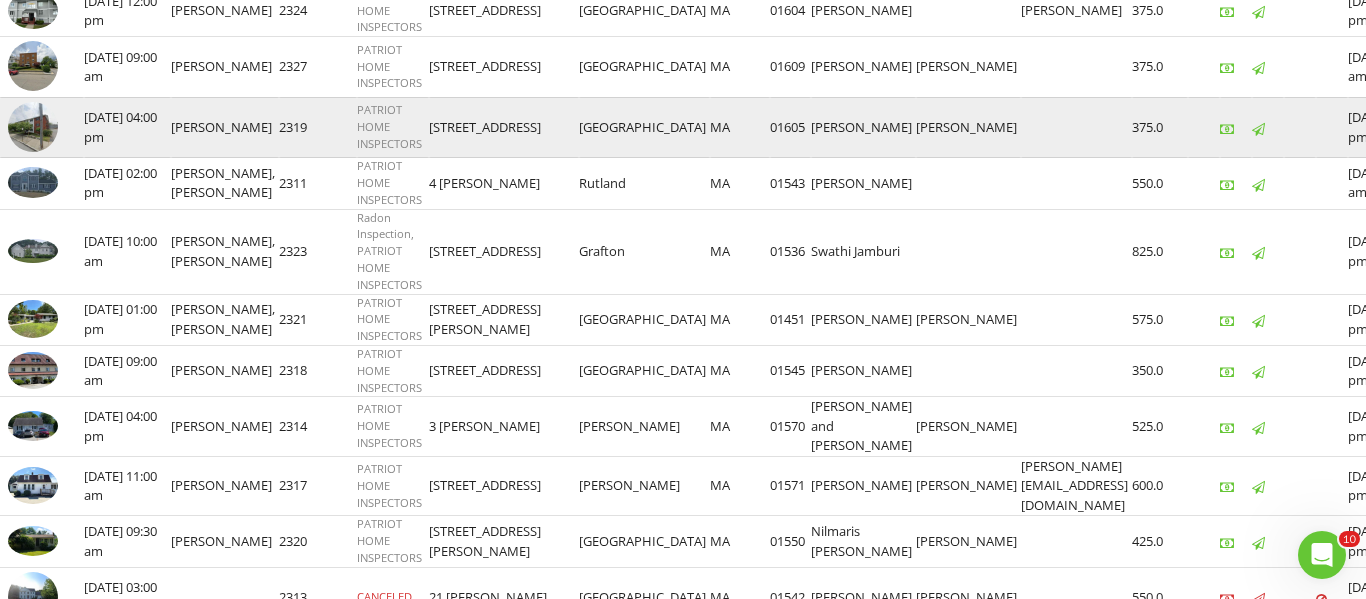 click on "07/02/2025 04:00 pm" at bounding box center (127, 127) 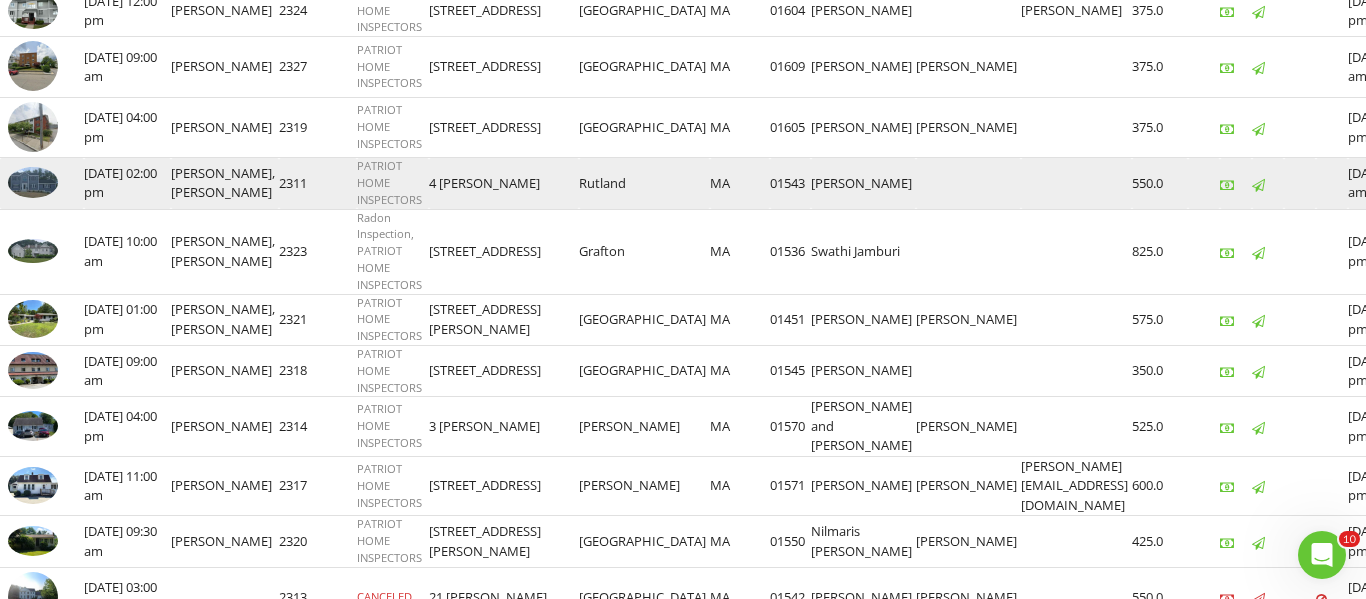 click at bounding box center (42, 183) 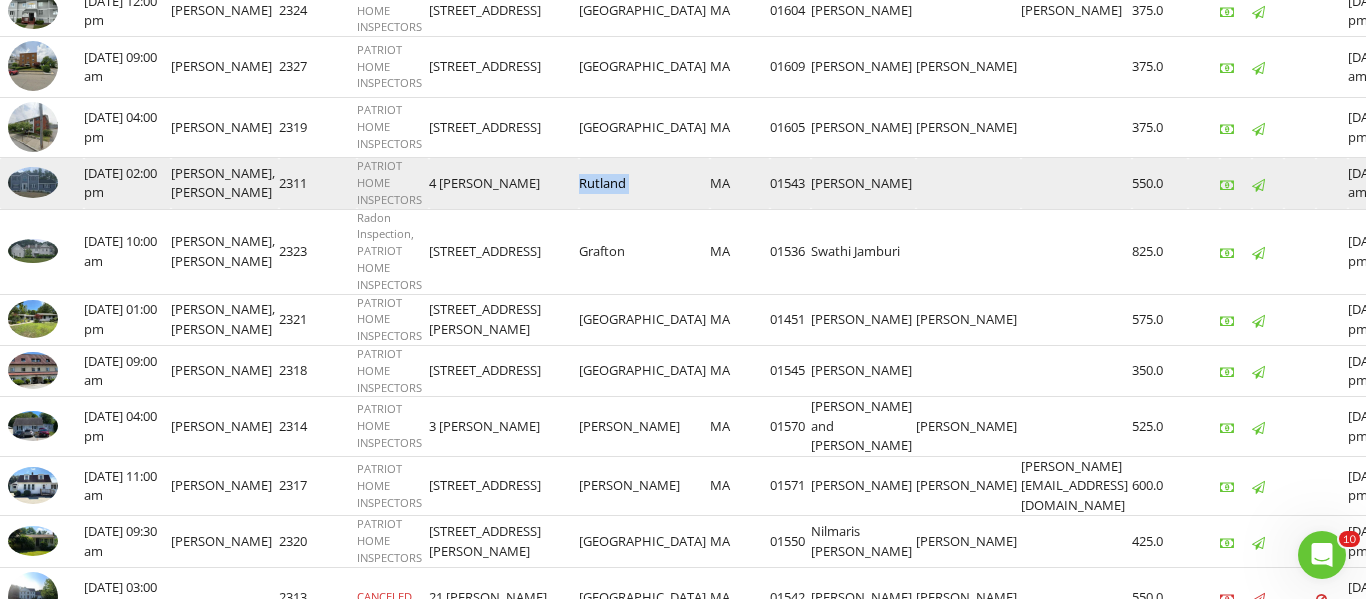 drag, startPoint x: 411, startPoint y: 197, endPoint x: 650, endPoint y: 204, distance: 239.1025 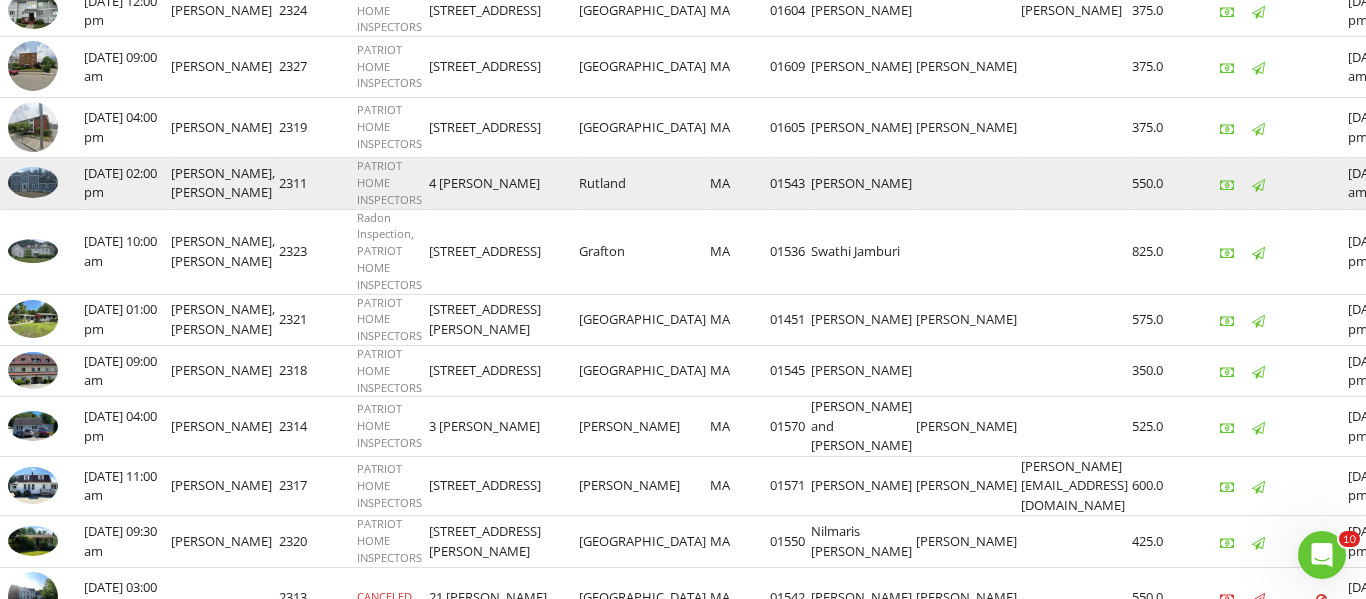 drag, startPoint x: 408, startPoint y: 198, endPoint x: 490, endPoint y: 194, distance: 82.0975 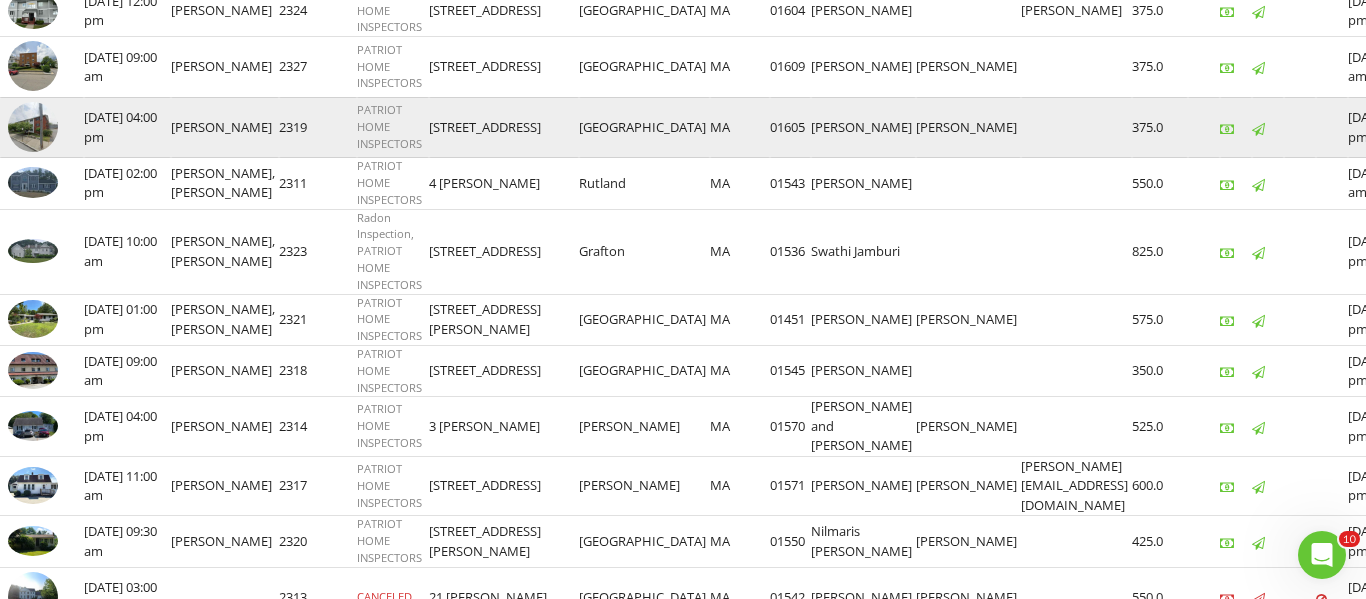 click on "[PERSON_NAME]" at bounding box center [225, 127] 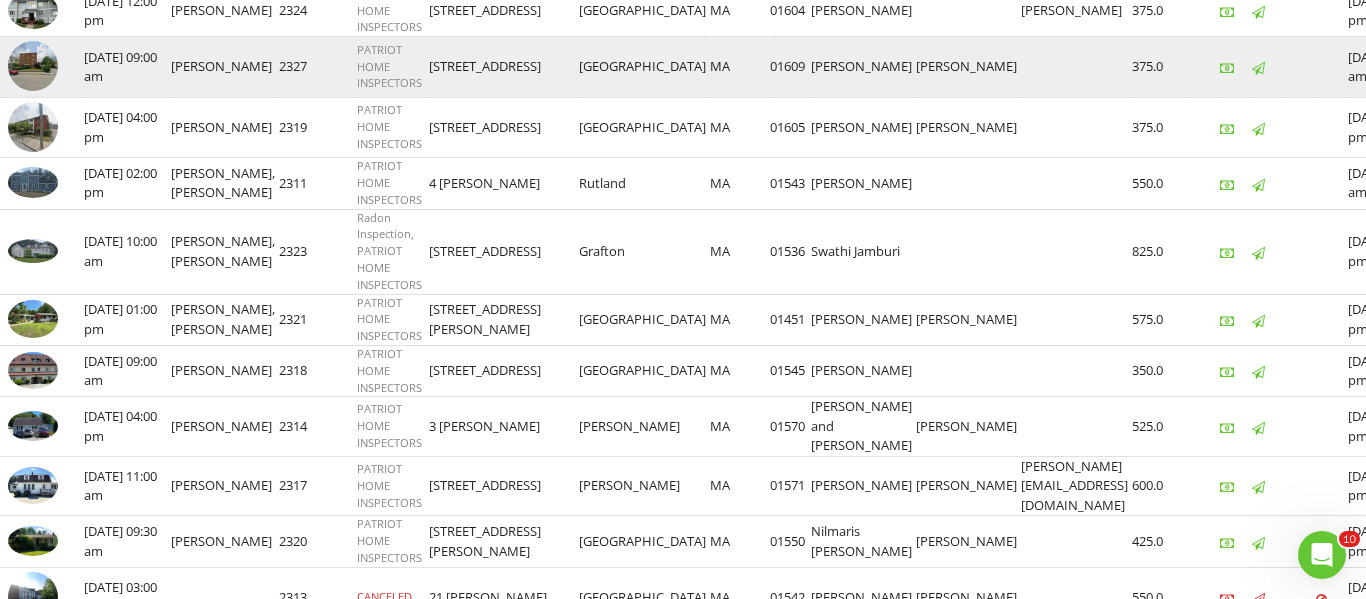 click on "07/03/2025 09:00 am" at bounding box center (127, 67) 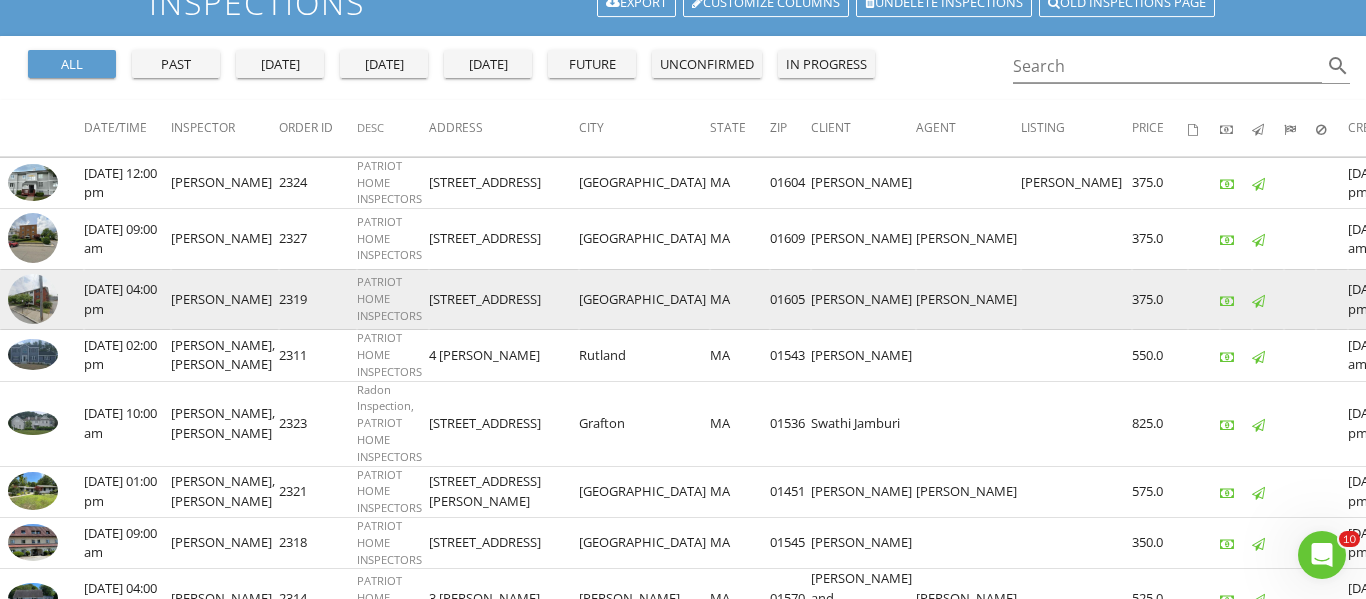 scroll, scrollTop: 120, scrollLeft: 0, axis: vertical 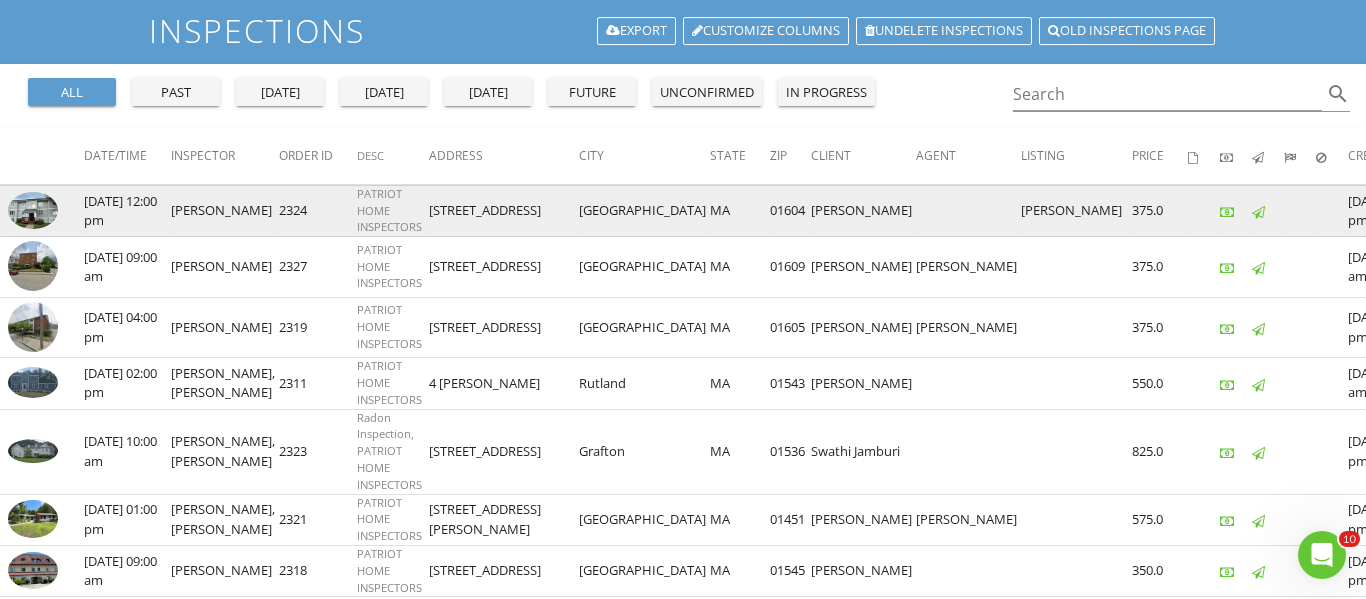 click on "07/03/2025 12:00 pm" at bounding box center [127, 210] 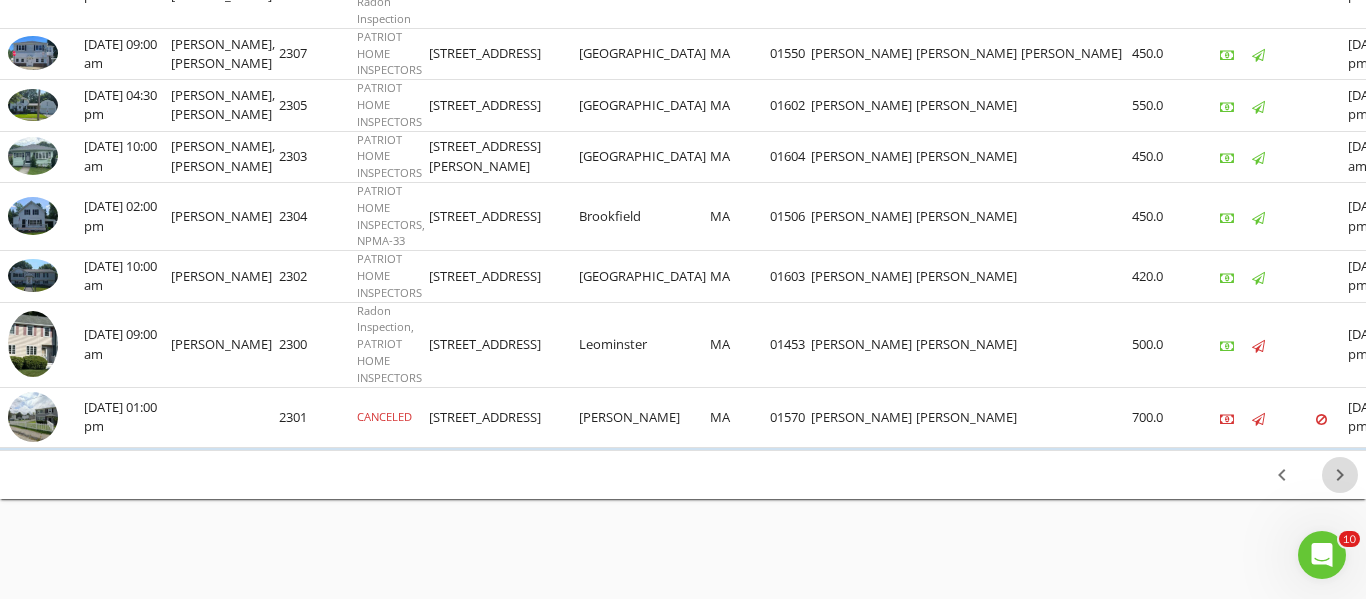 scroll, scrollTop: 1532, scrollLeft: 0, axis: vertical 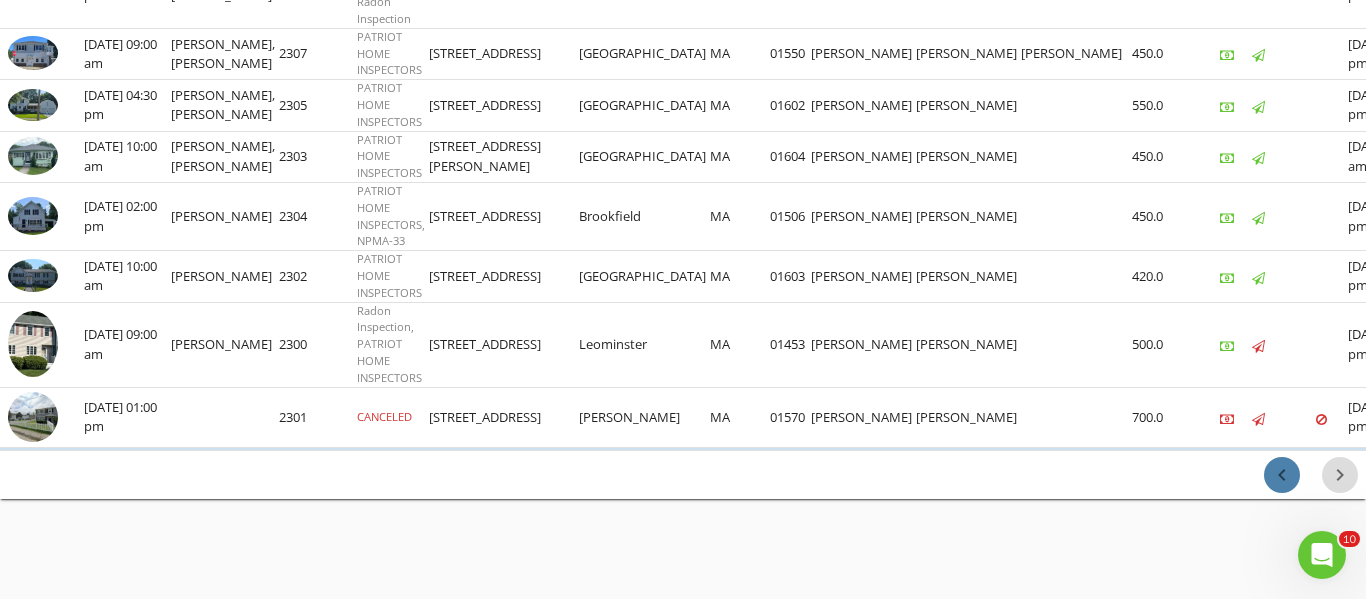click on "chevron_left" at bounding box center (1282, 475) 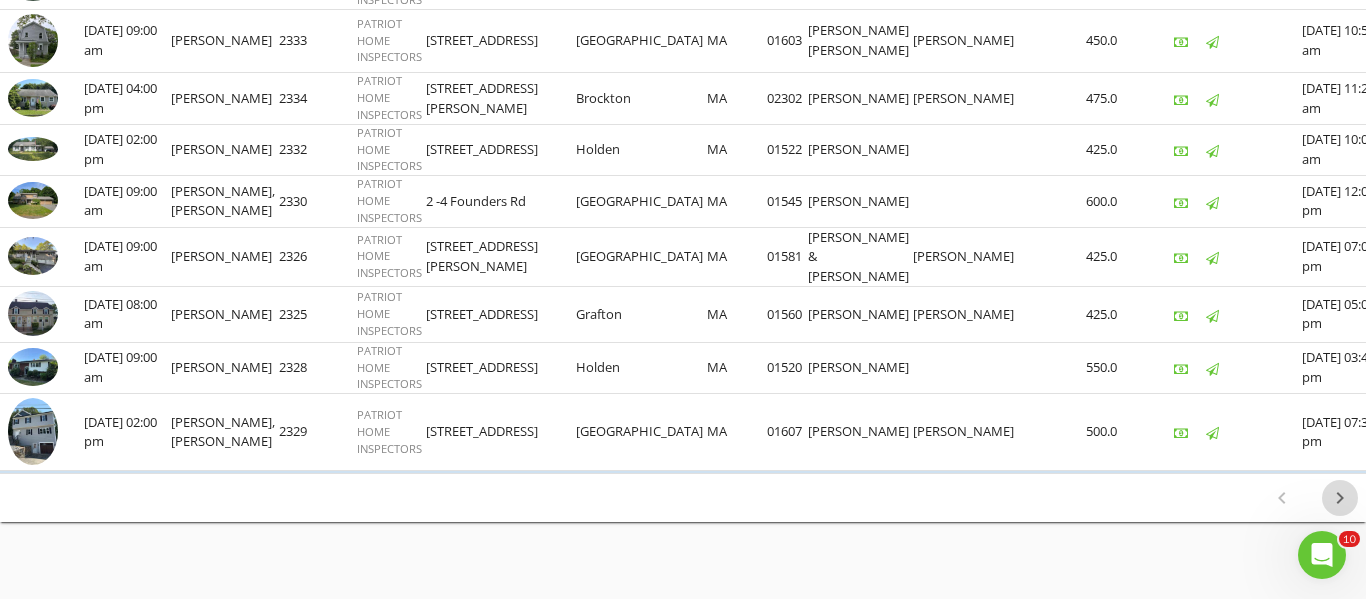 scroll, scrollTop: 1443, scrollLeft: 0, axis: vertical 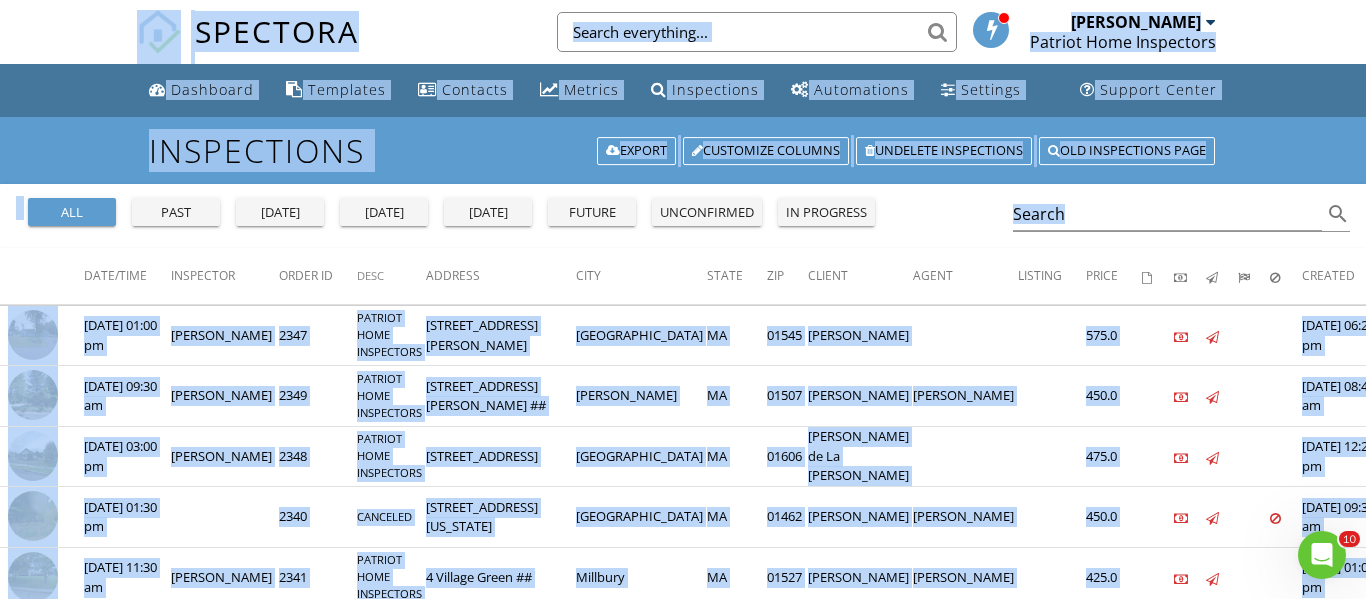 drag, startPoint x: 85, startPoint y: 44, endPoint x: 86, endPoint y: -3, distance: 47.010635 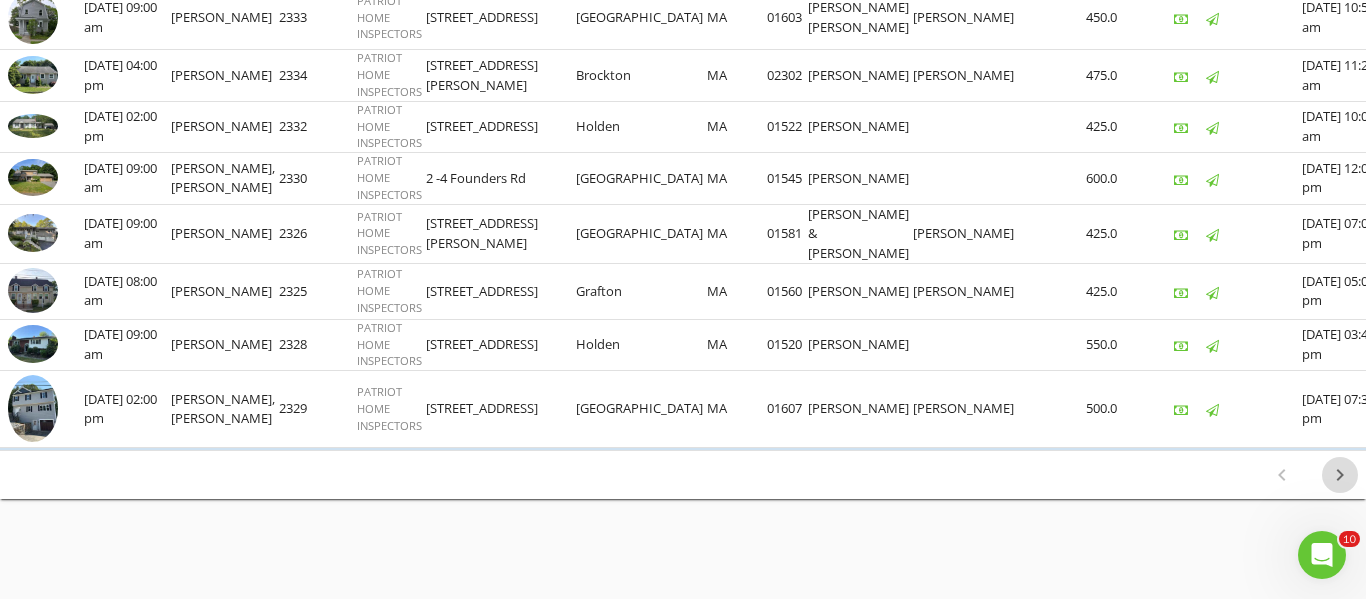 scroll, scrollTop: 1443, scrollLeft: 0, axis: vertical 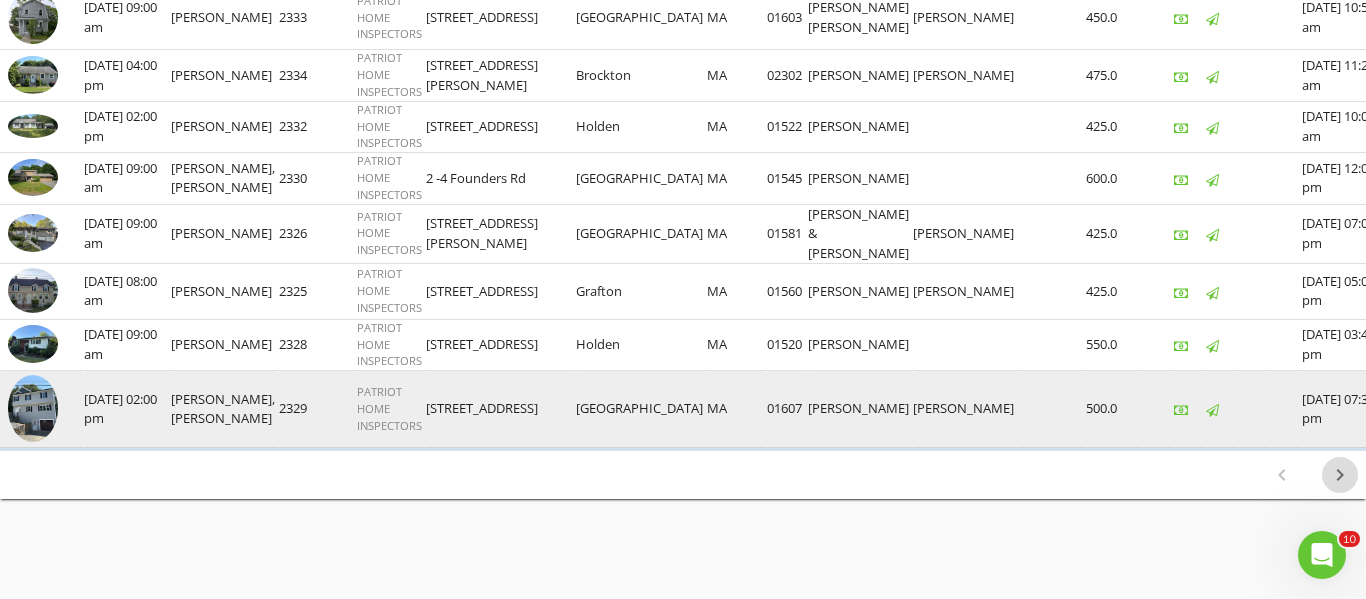 drag, startPoint x: 83, startPoint y: 404, endPoint x: 146, endPoint y: 405, distance: 63.007935 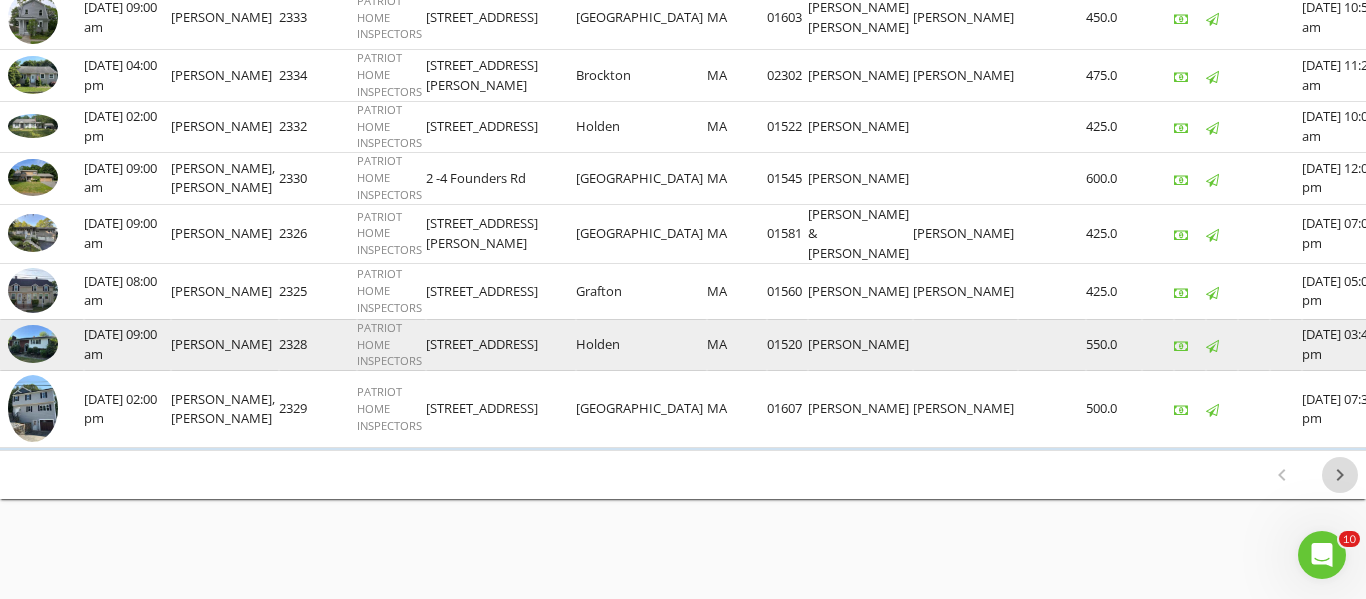 click on "07/04/2025 09:00 am" at bounding box center (127, 344) 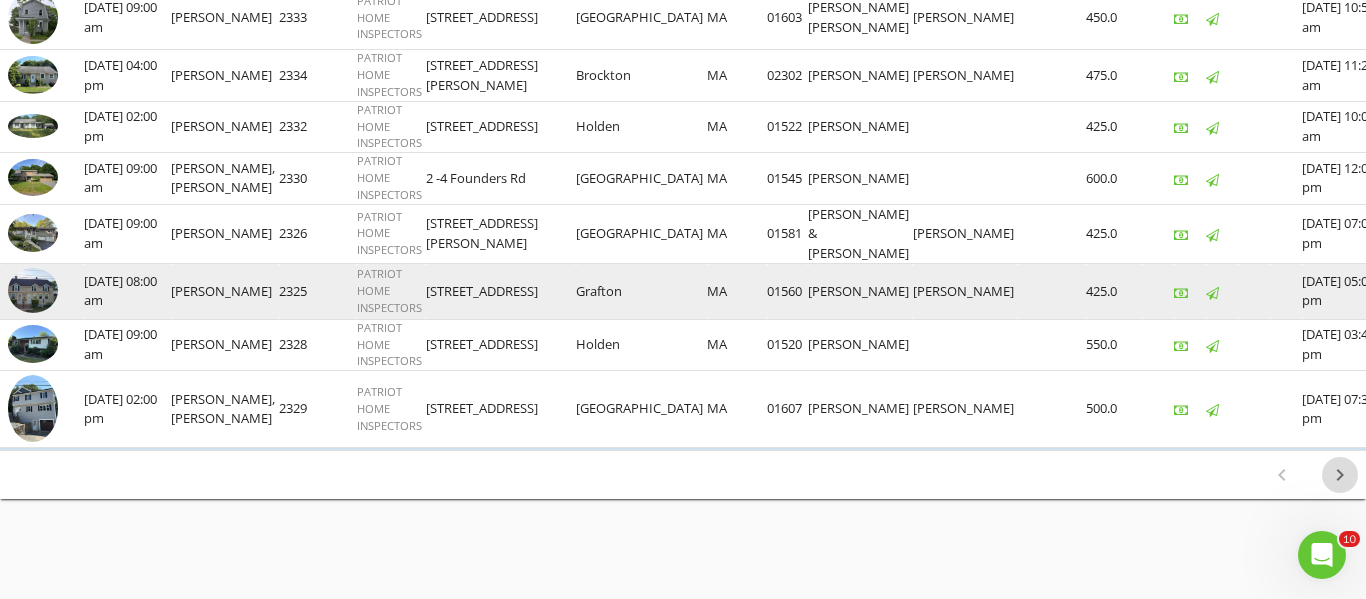 click on "07/05/2025 08:00 am" at bounding box center [127, 292] 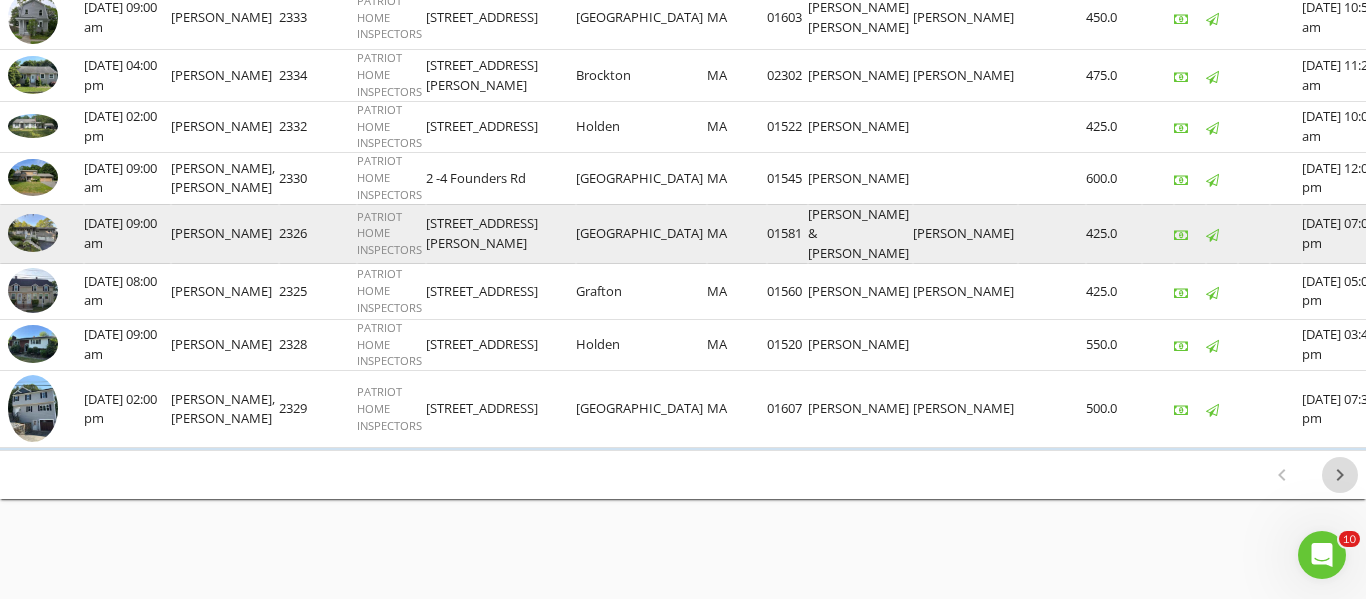 click at bounding box center (42, 234) 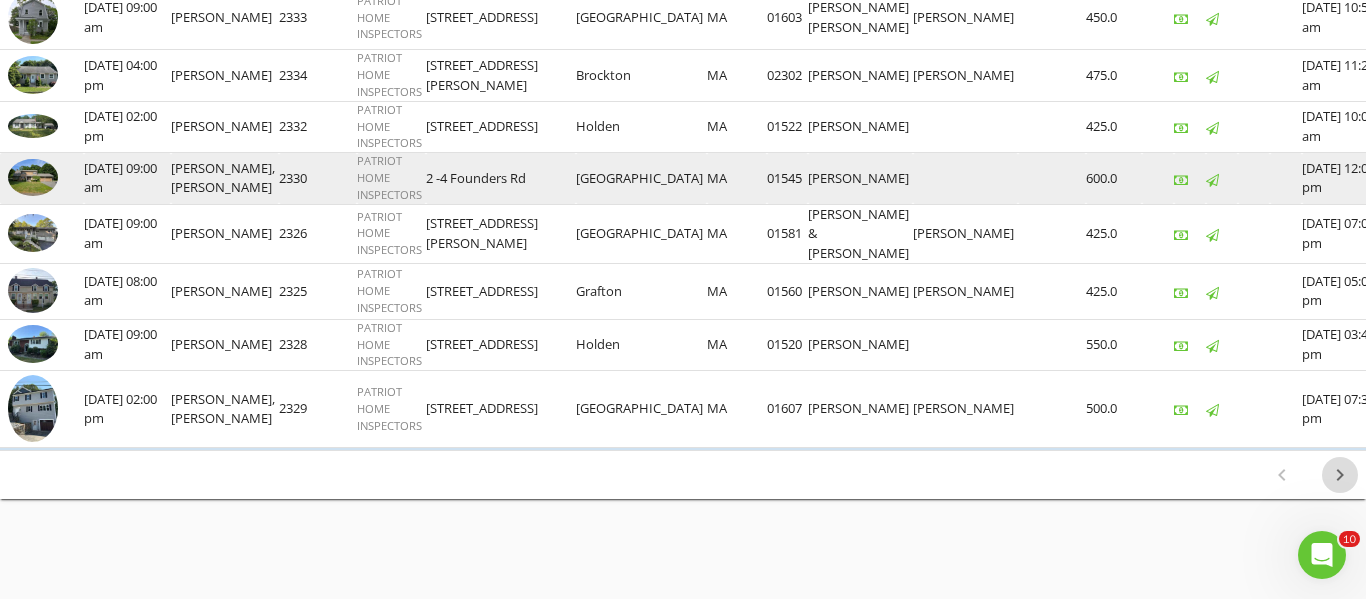 click on "07/06/2025 09:00 am" at bounding box center [127, 178] 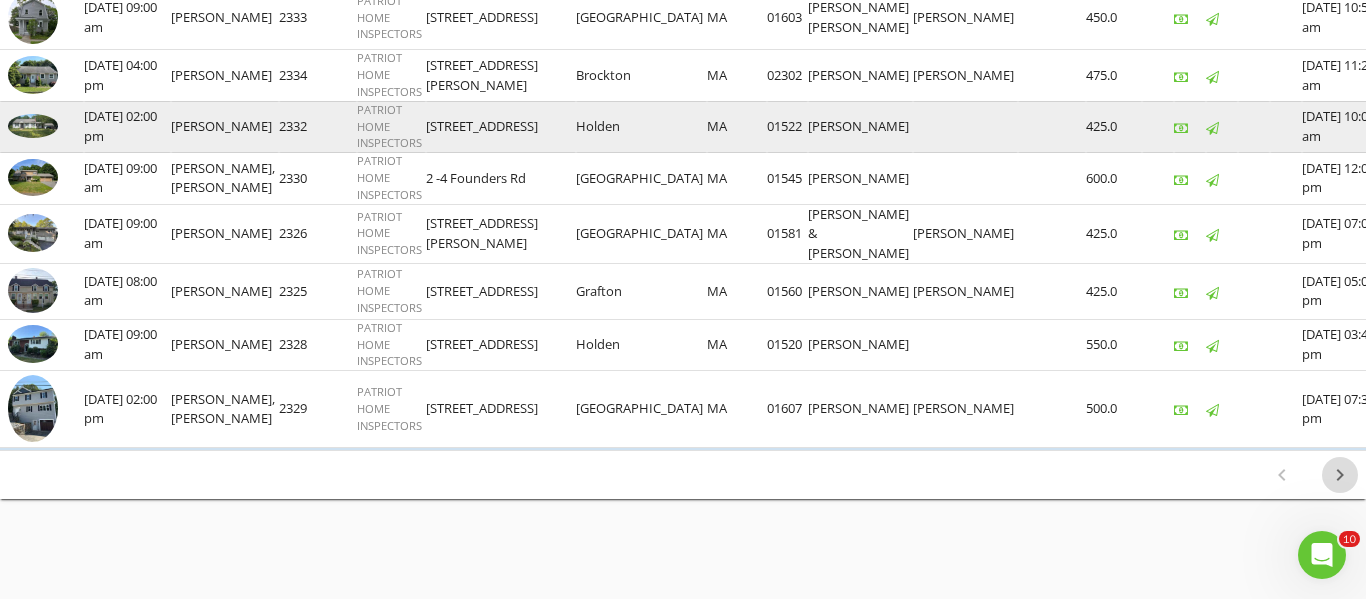 click on "07/06/2025 02:00 pm" at bounding box center (127, 126) 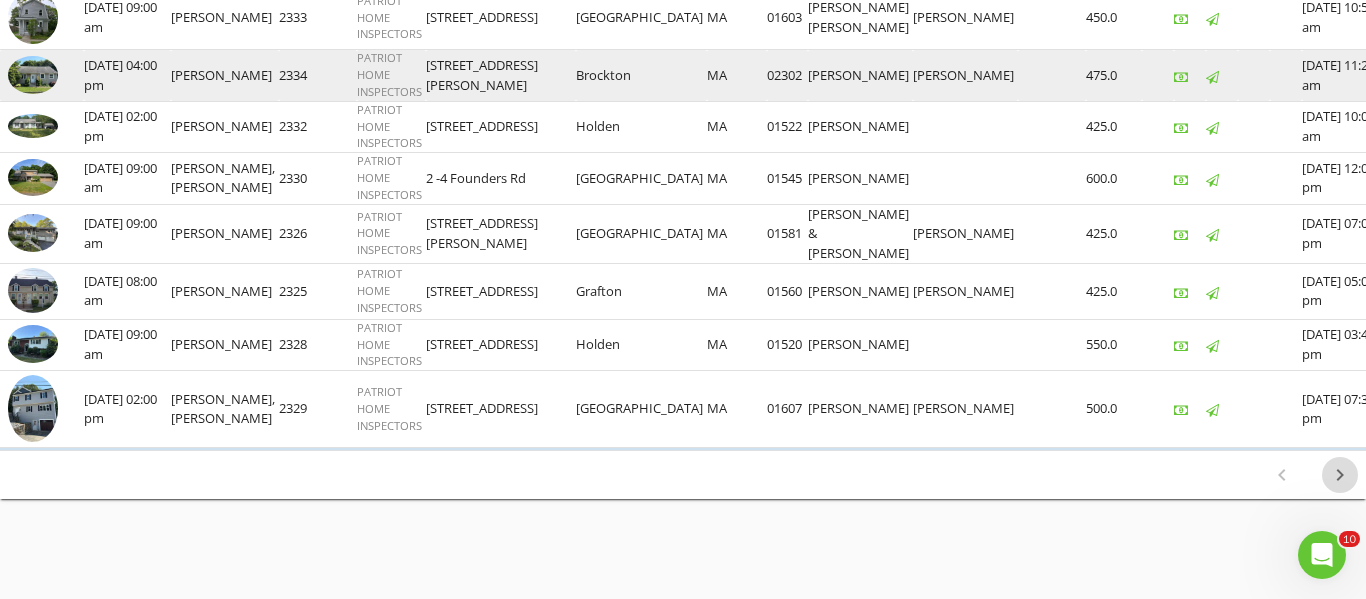 drag, startPoint x: 85, startPoint y: 40, endPoint x: 990, endPoint y: 60, distance: 905.22095 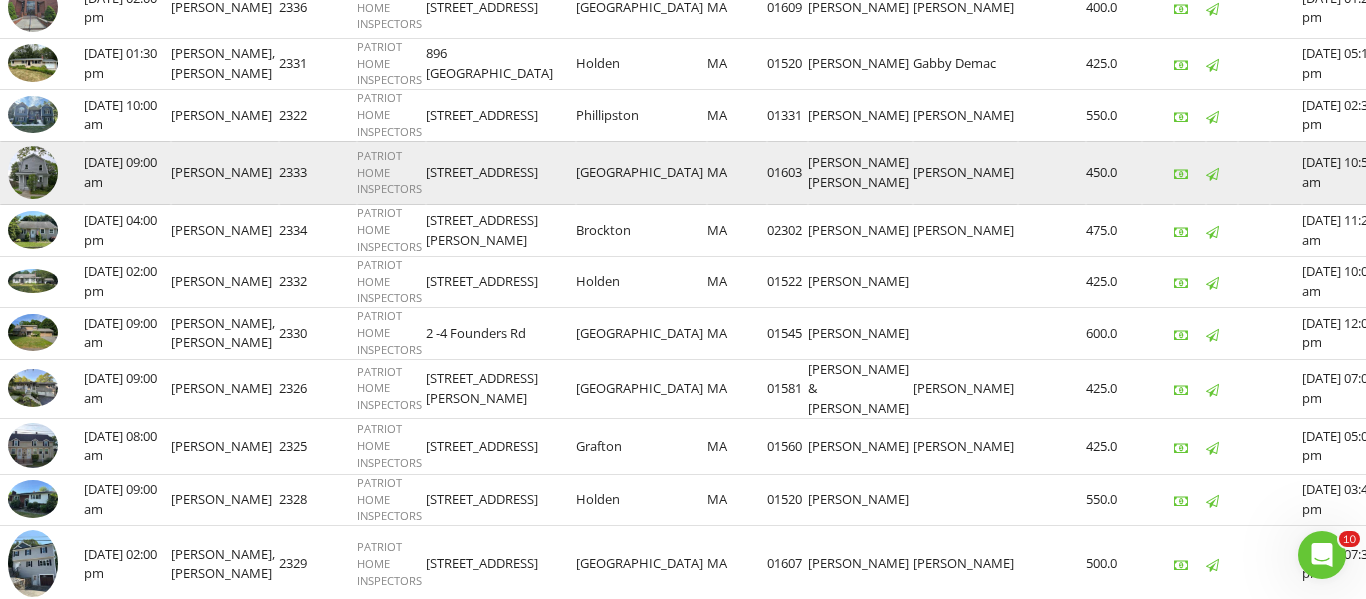 scroll, scrollTop: 1163, scrollLeft: 0, axis: vertical 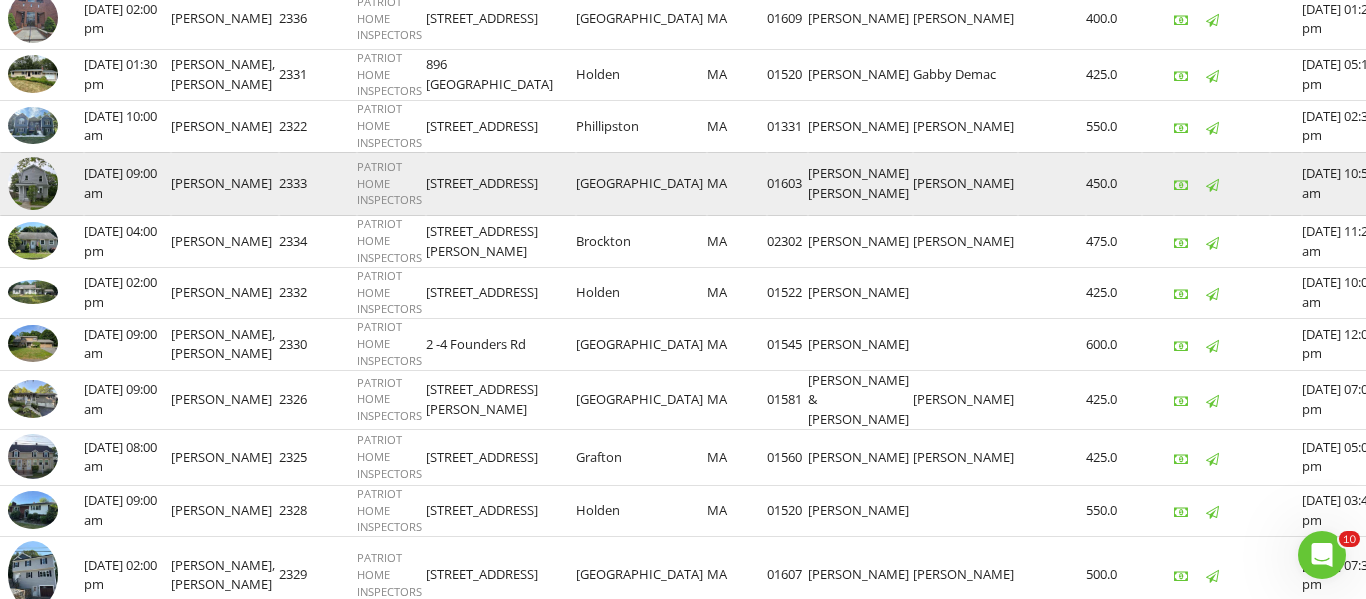 drag, startPoint x: 84, startPoint y: 266, endPoint x: 1050, endPoint y: 272, distance: 966.0186 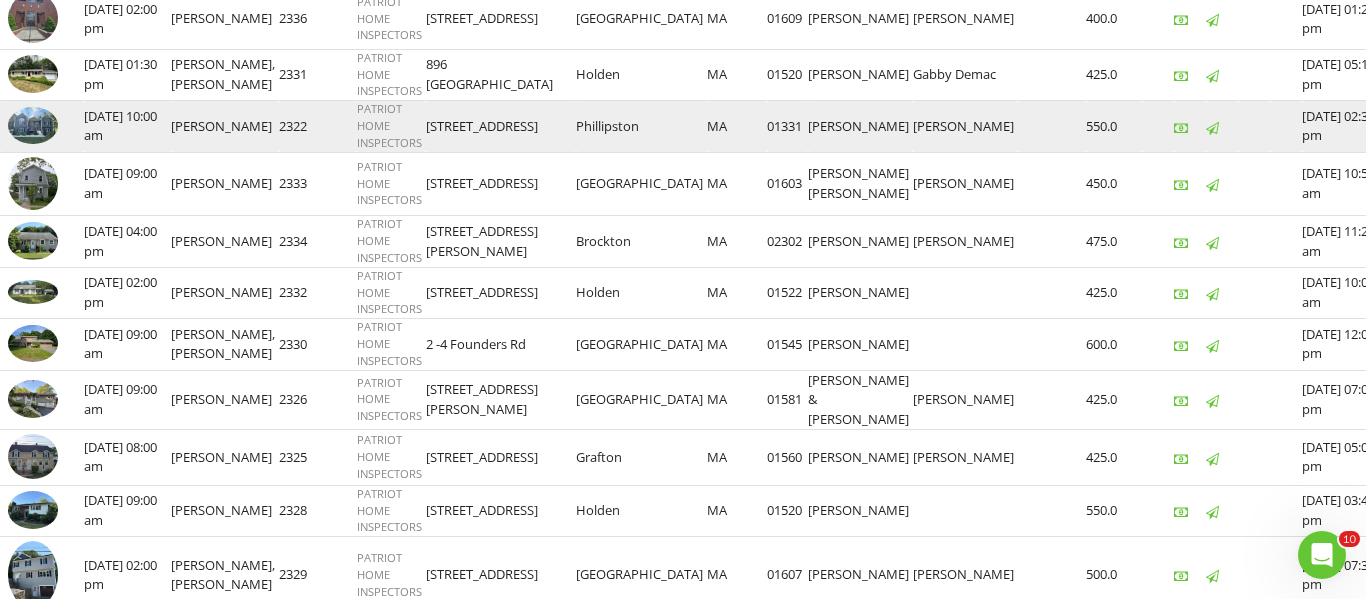 click on "07/07/2025 10:00 am" at bounding box center (127, 126) 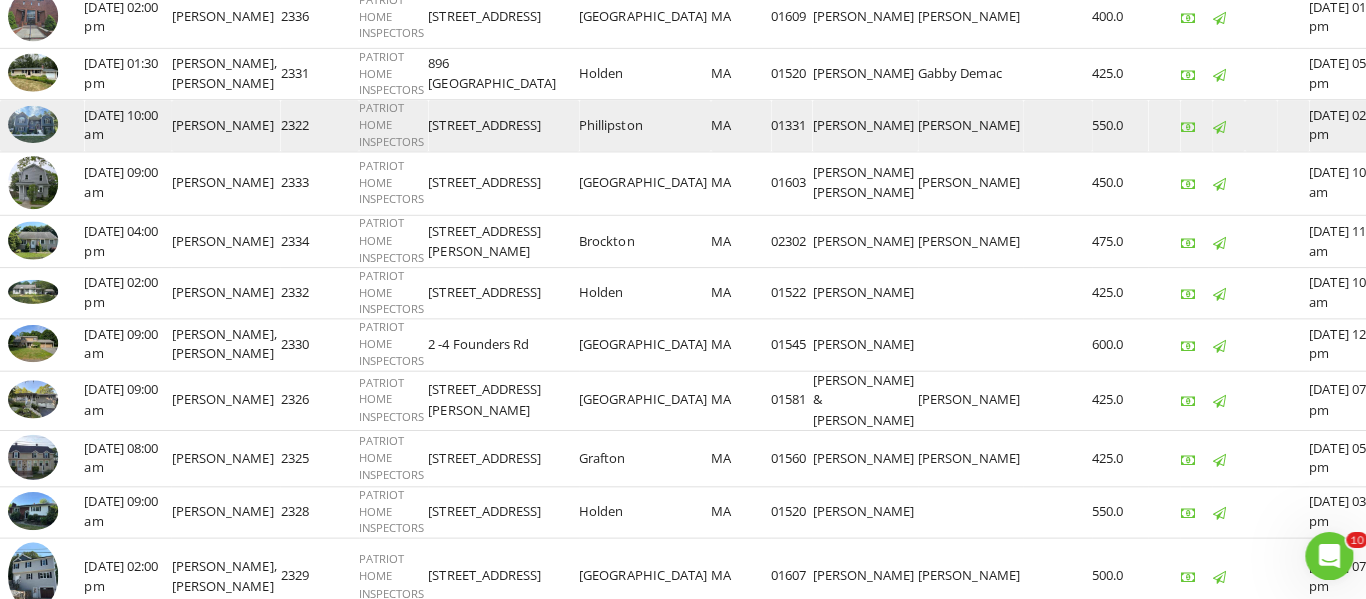scroll, scrollTop: 1163, scrollLeft: 0, axis: vertical 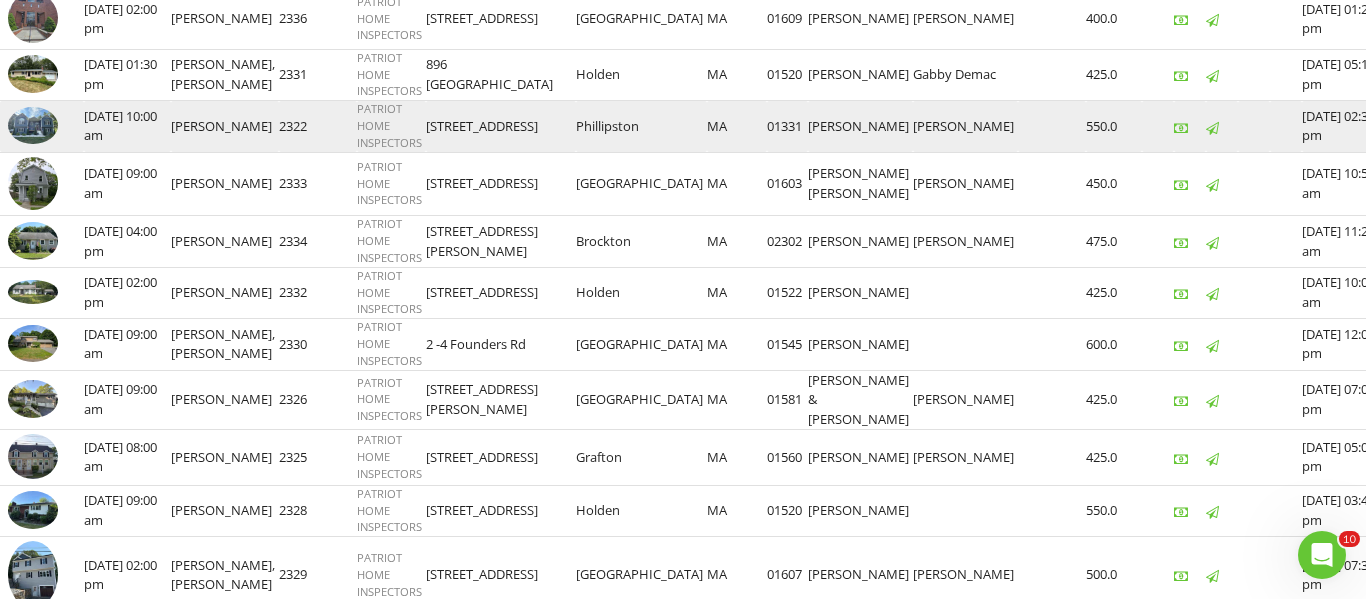 click on "check_box_outline_blank
07/07/2025 10:00 am
Warren Lohnes
2322
PATRIOT HOME INSPECTORS
45 Secret Lake Rd
Phillipston
MA
01331
Mike Chae
Sue Beaudet
550.0
06/29/2025 02:32 pm
07/08/2025 07:49 pm" at bounding box center [747, 126] 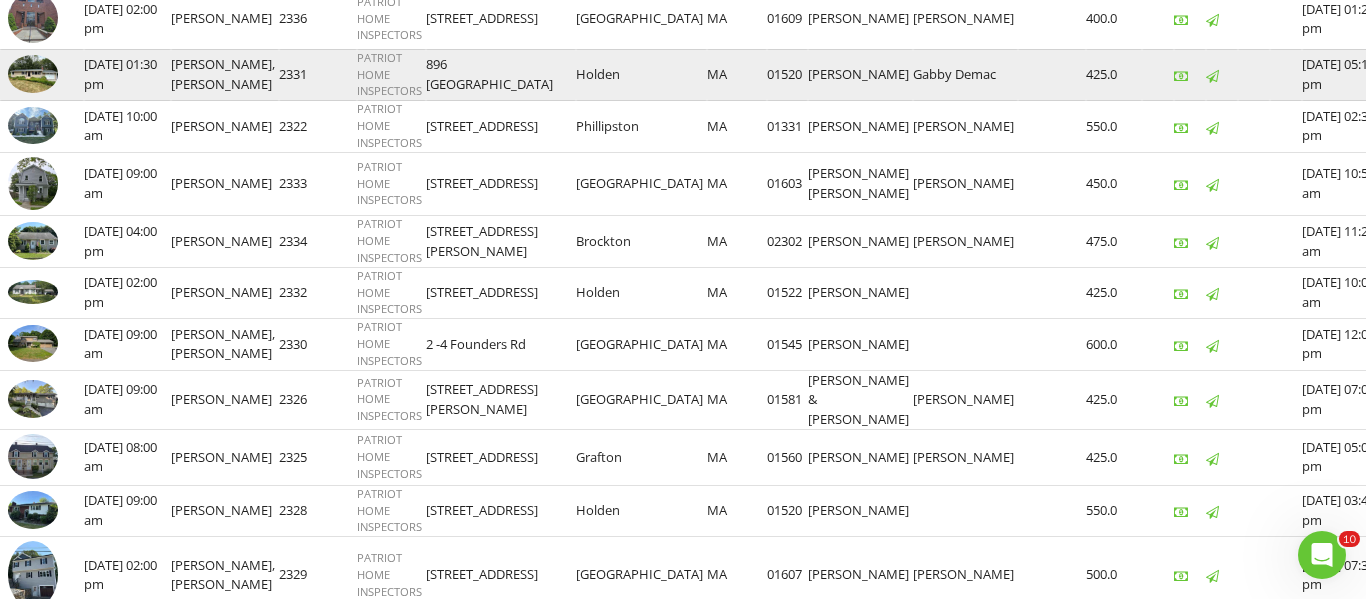 click on "07/07/2025 01:30 pm" at bounding box center [127, 74] 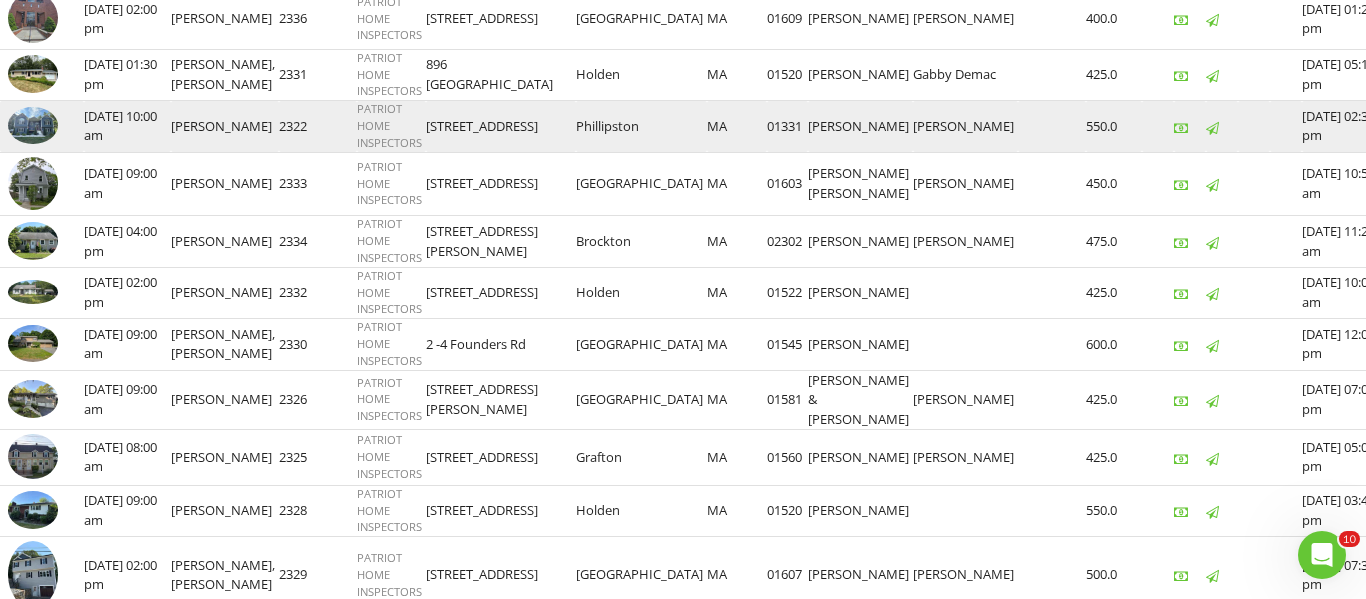 drag, startPoint x: 86, startPoint y: 209, endPoint x: 1004, endPoint y: 207, distance: 918.0022 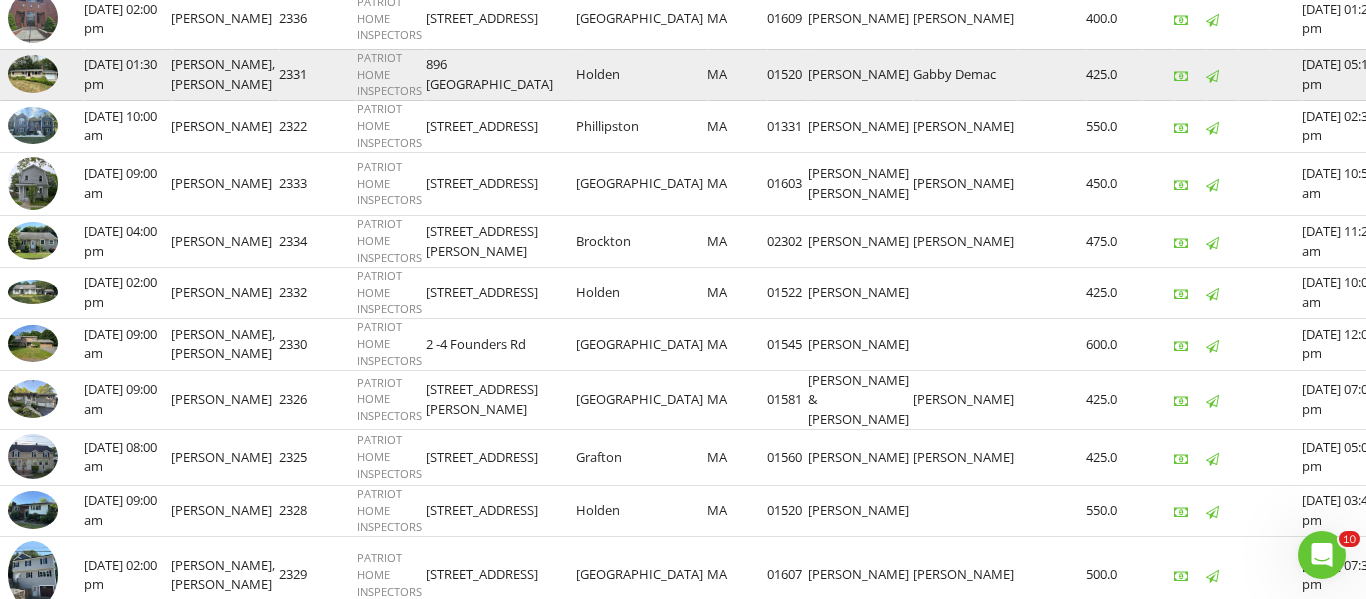 click on "07/07/2025 01:30 pm" at bounding box center (127, 74) 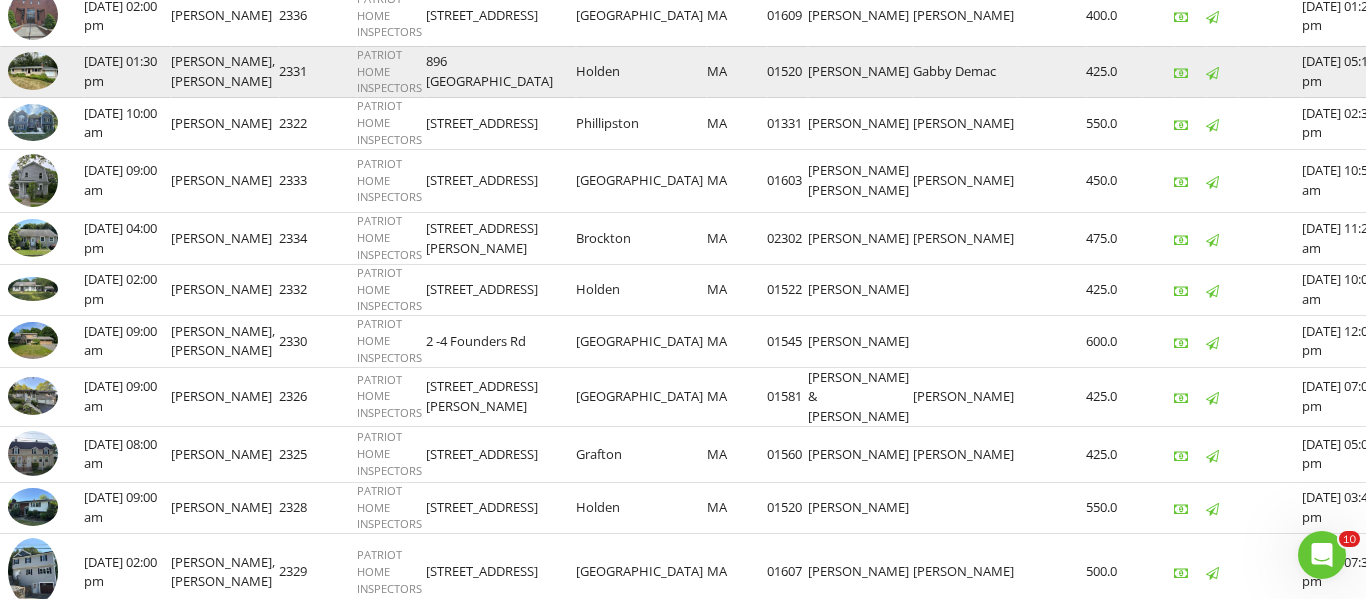 drag, startPoint x: 87, startPoint y: 145, endPoint x: 994, endPoint y: 168, distance: 907.29156 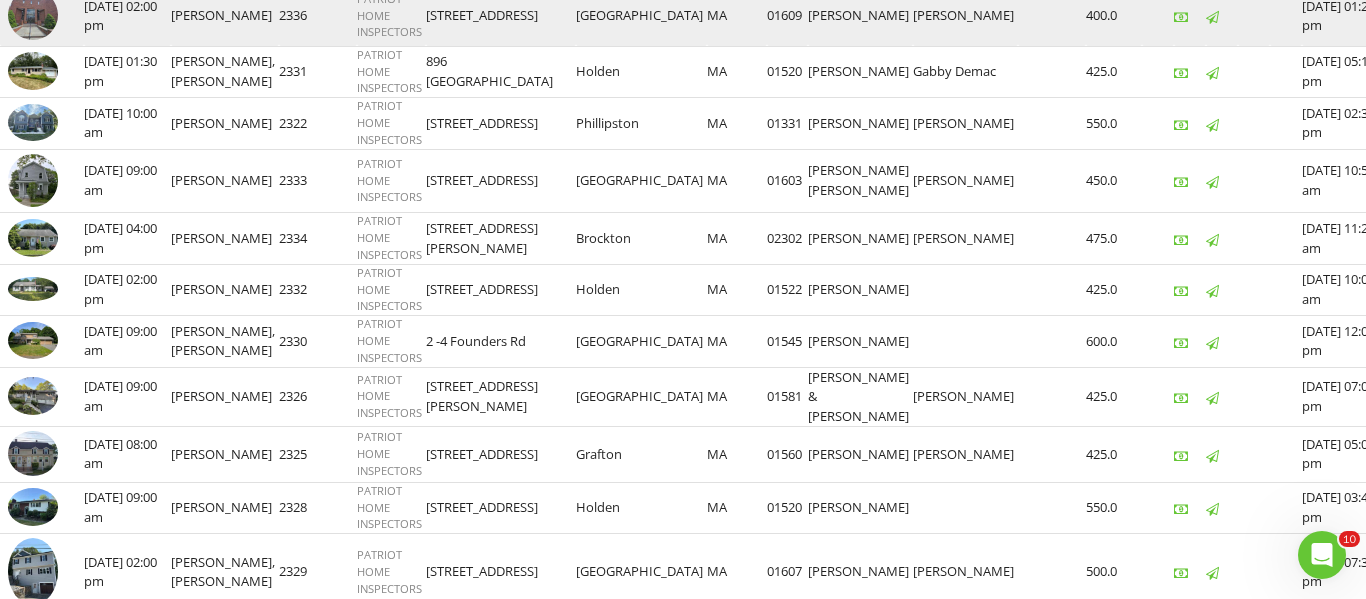 click at bounding box center (42, 16) 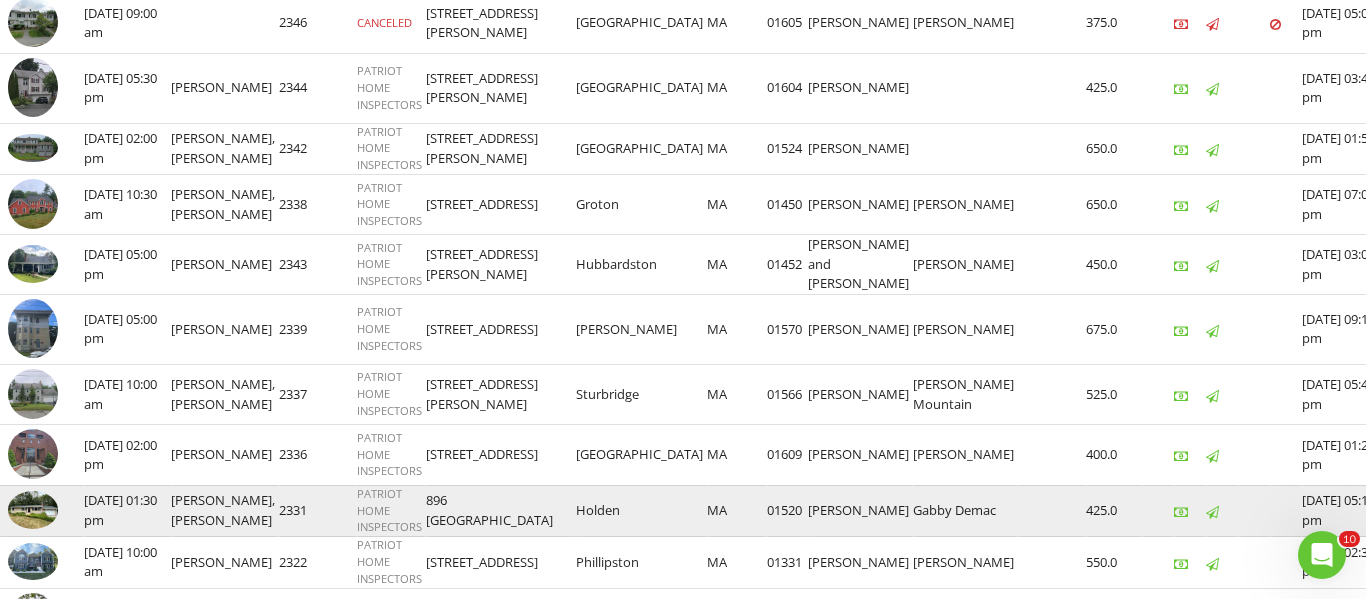 scroll, scrollTop: 726, scrollLeft: 0, axis: vertical 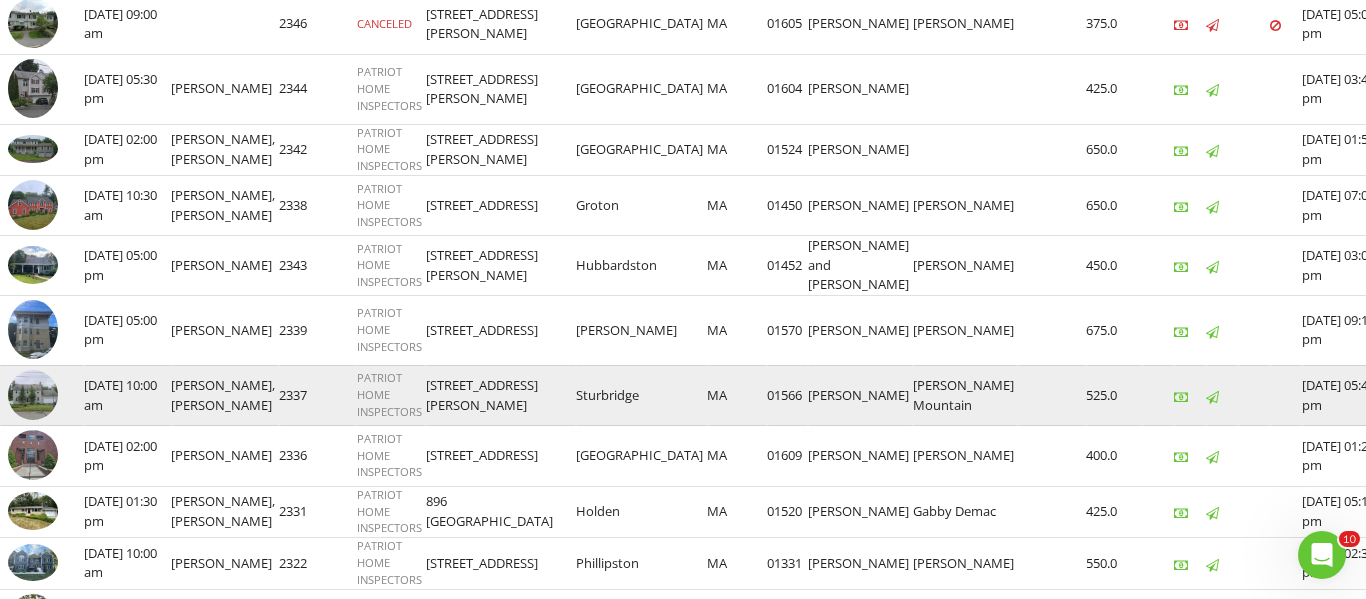 click on "check_box_outline_blank
07/18/2025 01:00 pm
David Londergan
2347
PATRIOT HOME INSPECTORS
29 Howe Ave ##
Shrewsbury
MA
01545
Rachel Luc
575.0
07/09/2025 06:28 pm
07/11/2025 05:01 pm
check_box_outline_blank
07/15/2025 09:30 am
David Londergan
2349
PATRIOT HOME INSPECTORS" at bounding box center [747, 314] 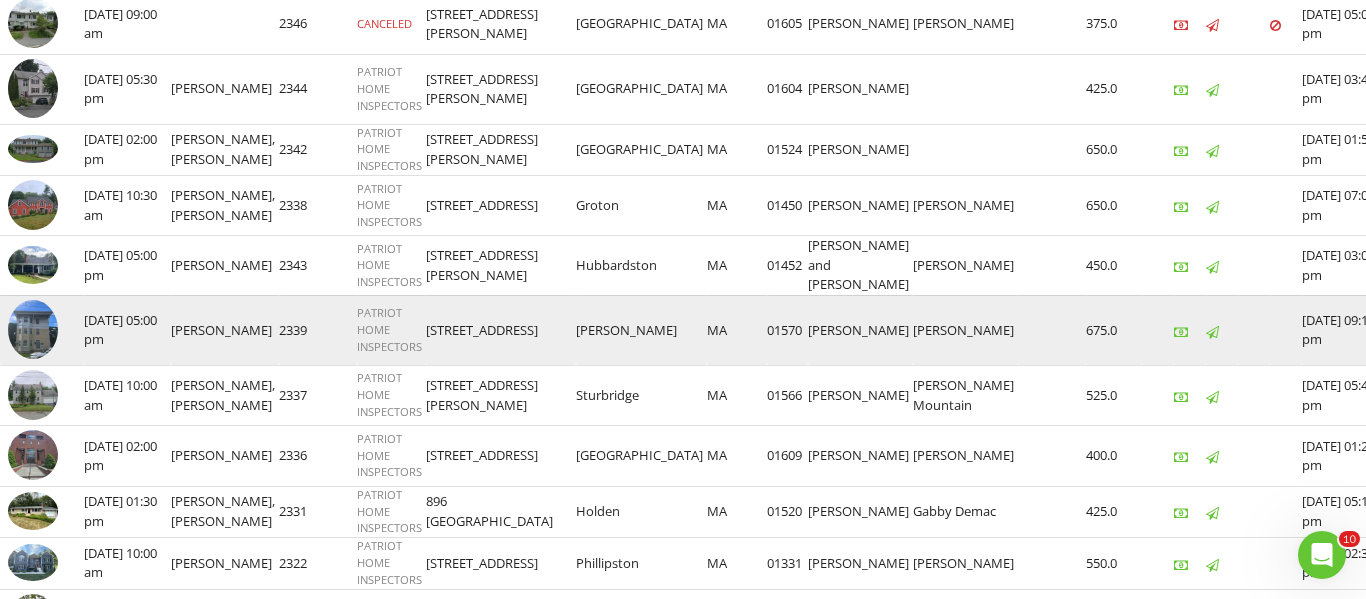 click on "07/09/2025 05:00 pm" at bounding box center (127, 330) 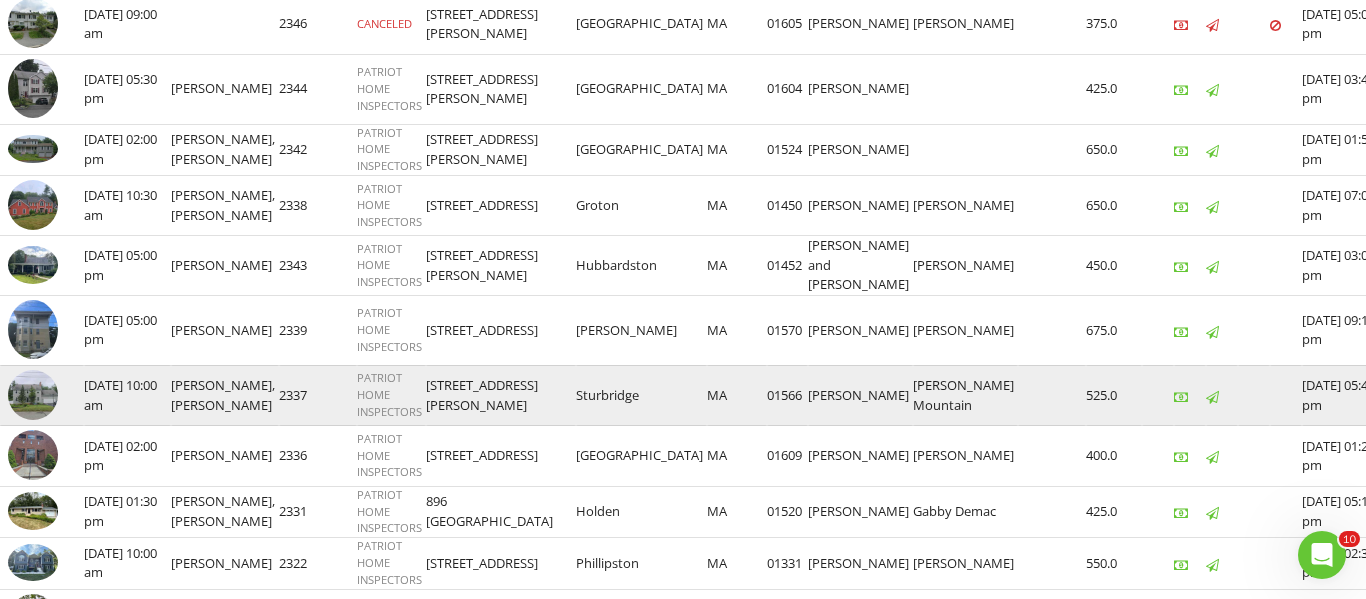 drag, startPoint x: 87, startPoint y: 436, endPoint x: 138, endPoint y: 441, distance: 51.24451 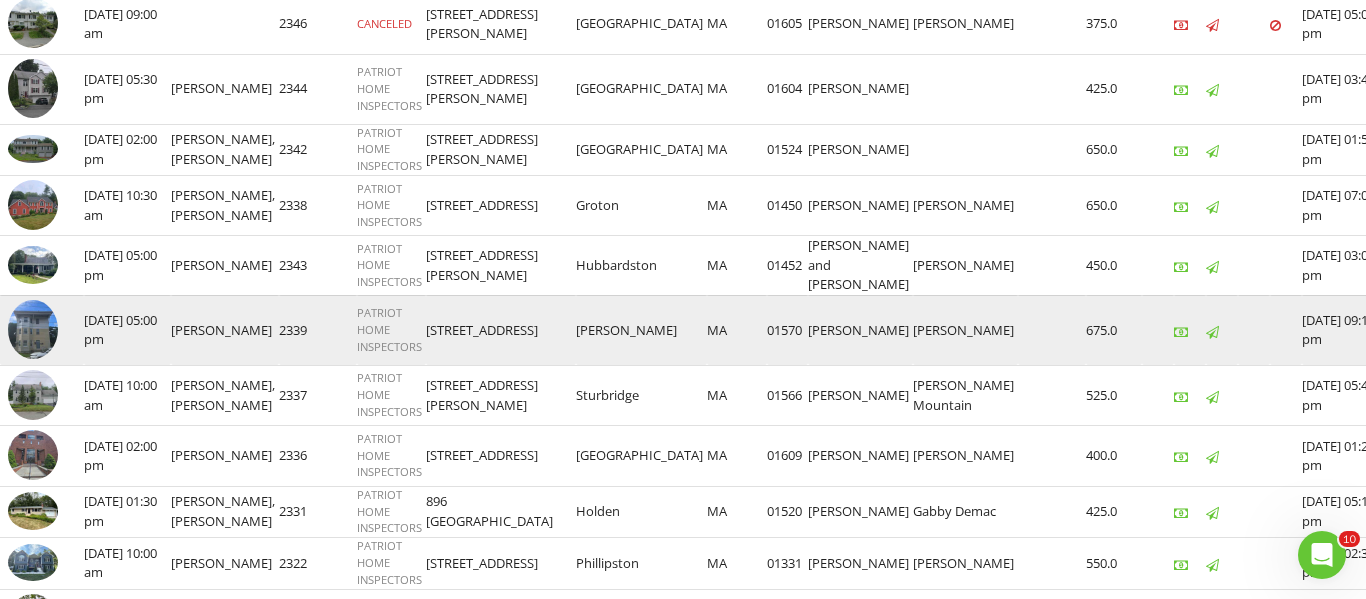click on "07/09/2025 05:00 pm" at bounding box center [127, 330] 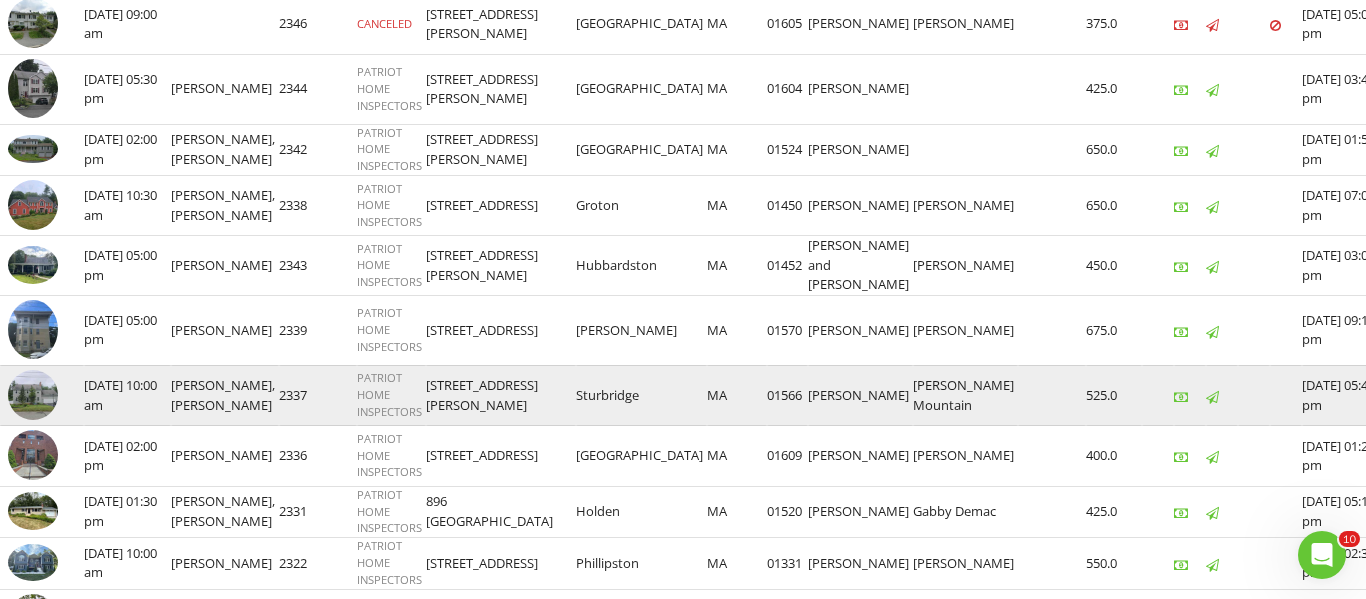 drag, startPoint x: 83, startPoint y: 445, endPoint x: 152, endPoint y: 442, distance: 69.065186 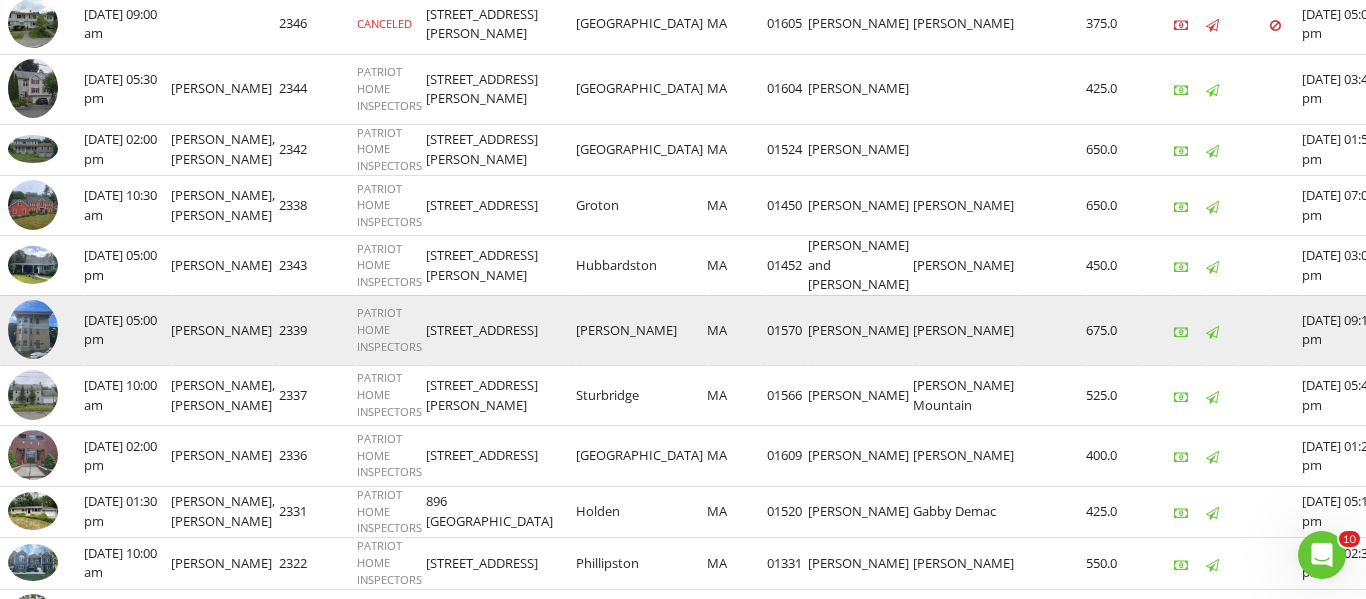 click on "07/09/2025 05:00 pm" at bounding box center [127, 330] 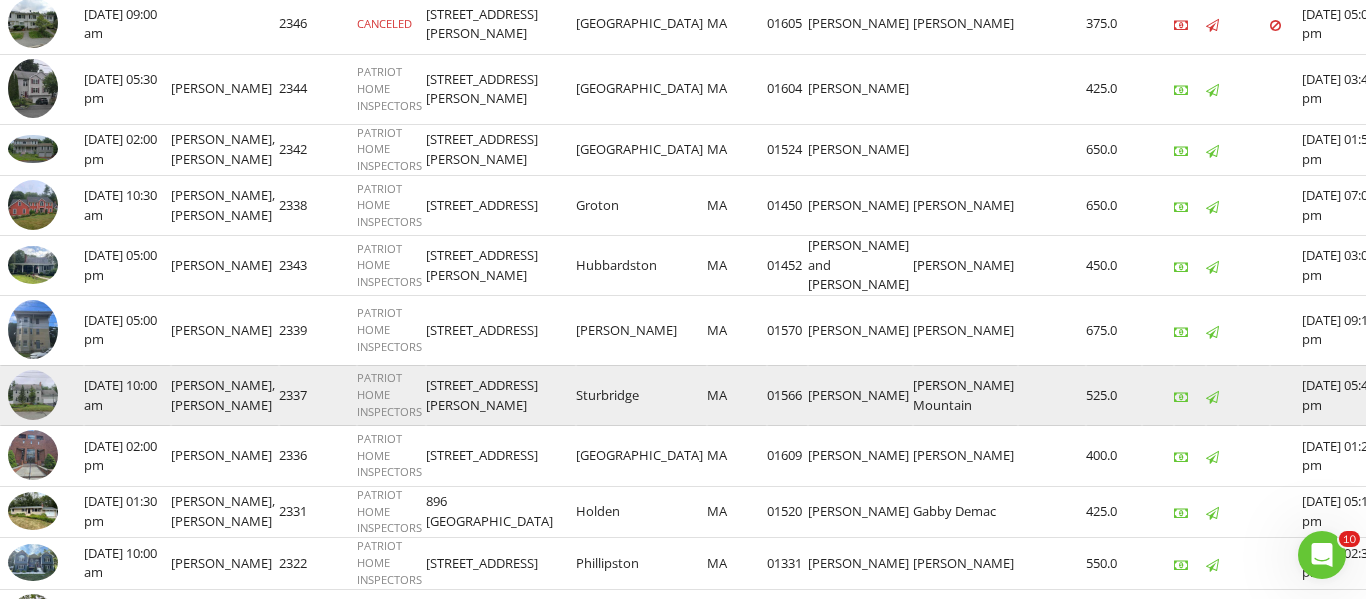 drag, startPoint x: 83, startPoint y: 437, endPoint x: 137, endPoint y: 438, distance: 54.00926 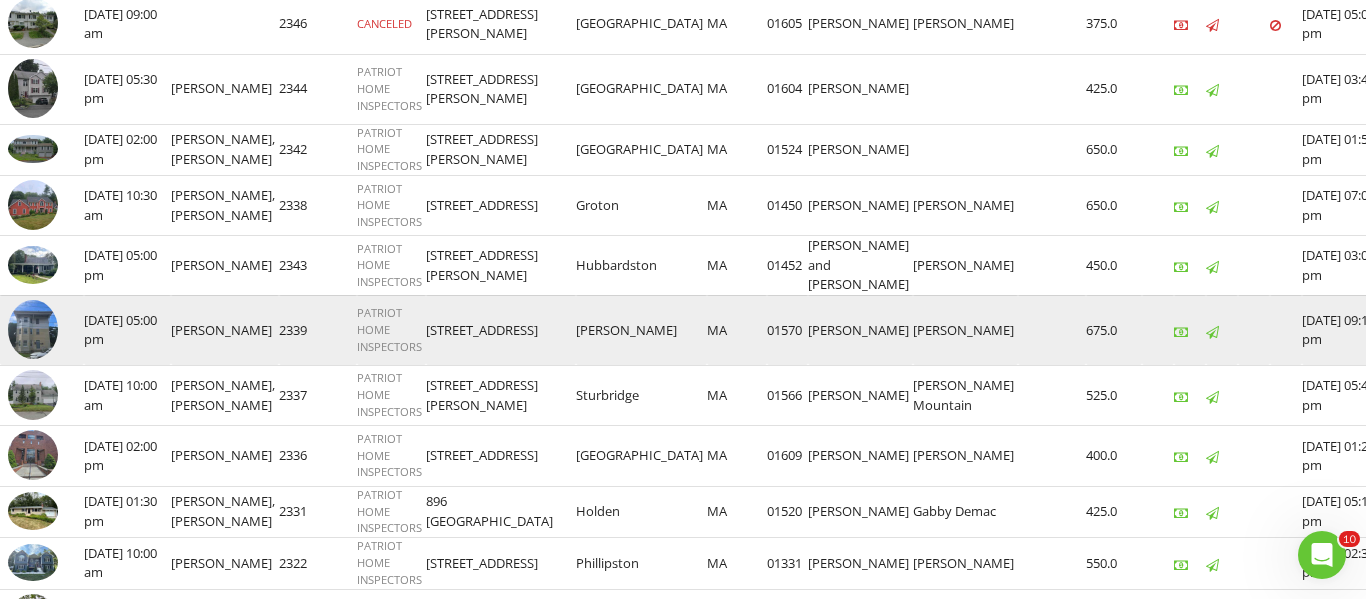 click on "2339" at bounding box center [318, 330] 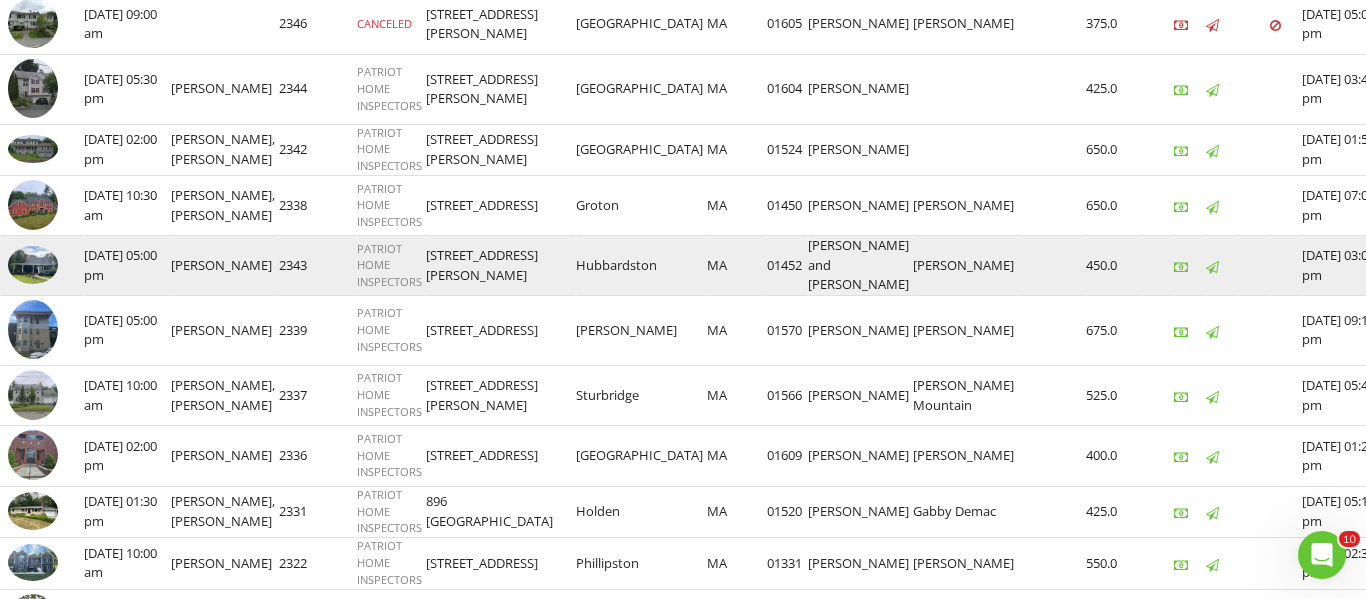 click on "2343" at bounding box center [318, 266] 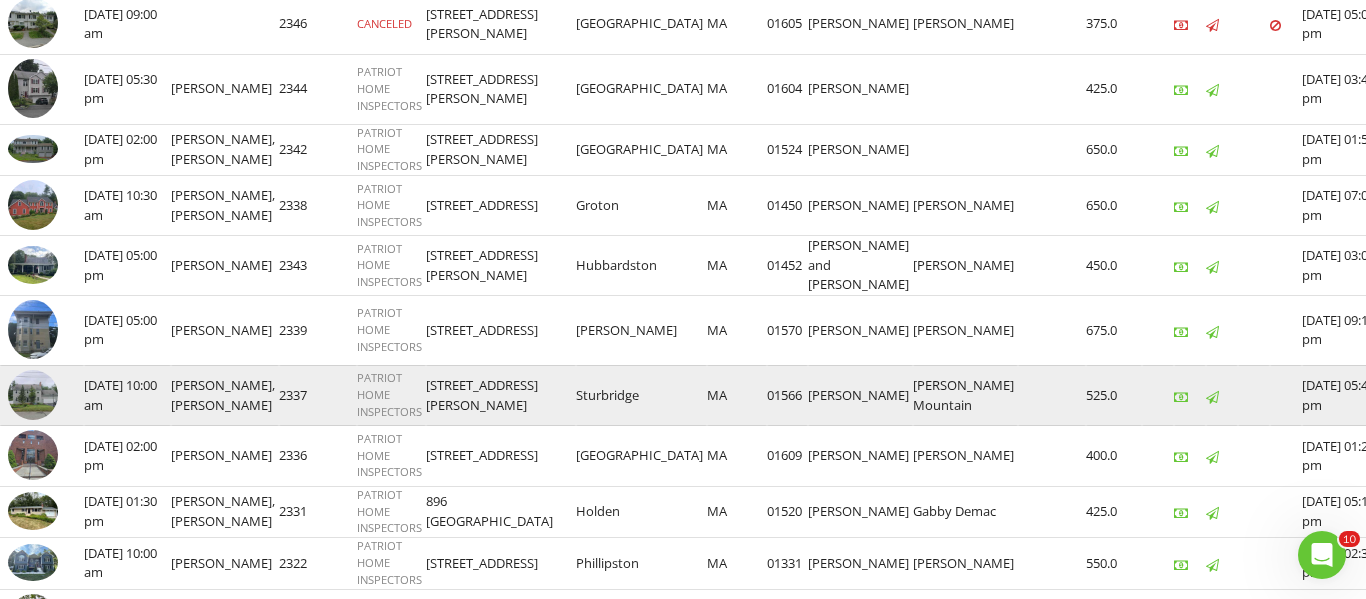 click on "07/09/2025 10:00 am" at bounding box center [127, 395] 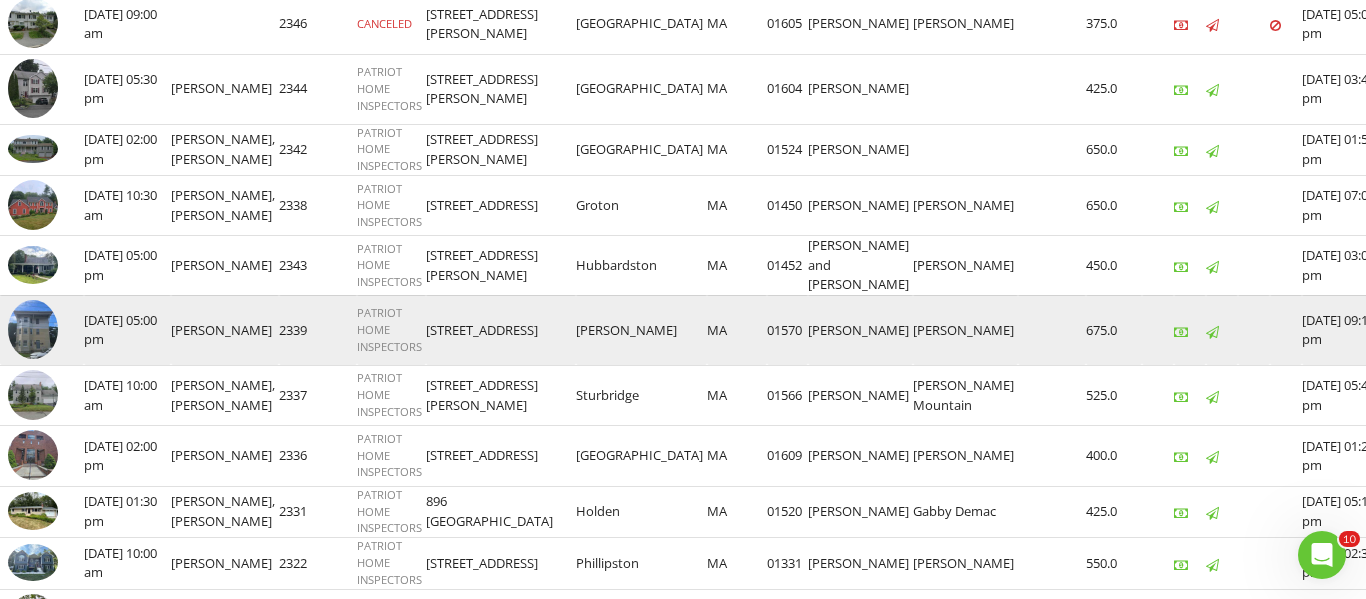 drag, startPoint x: 84, startPoint y: 362, endPoint x: 1024, endPoint y: 379, distance: 940.1537 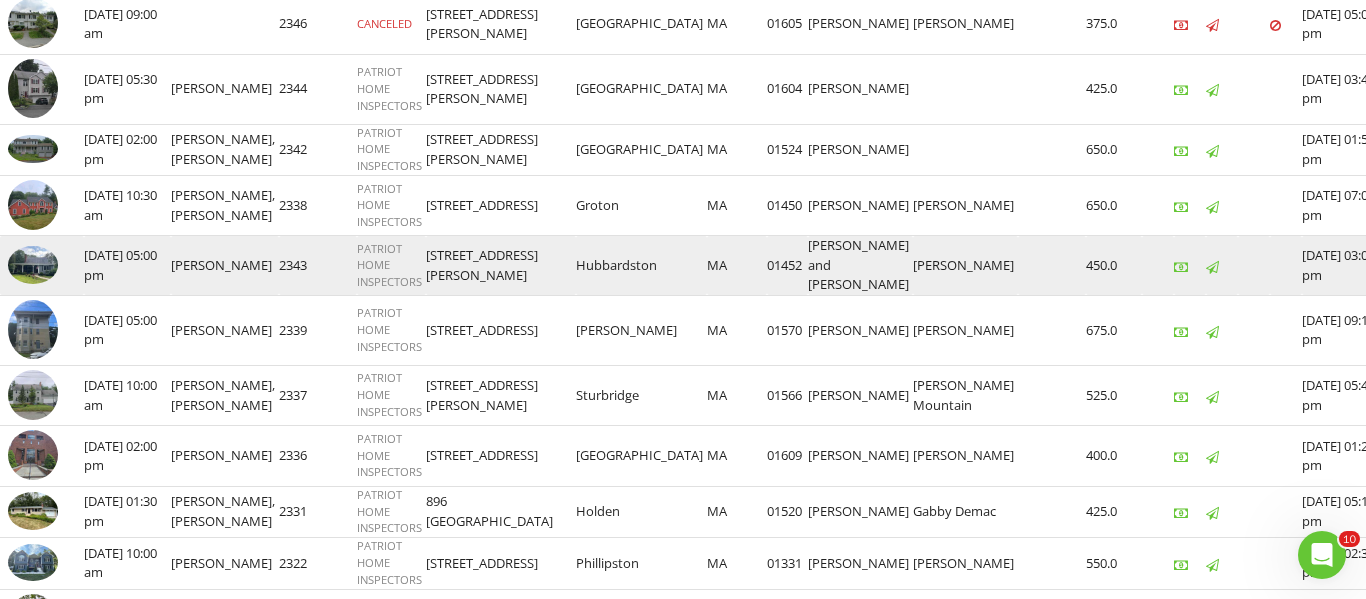 click on "07/09/2025 05:00 pm" at bounding box center [127, 266] 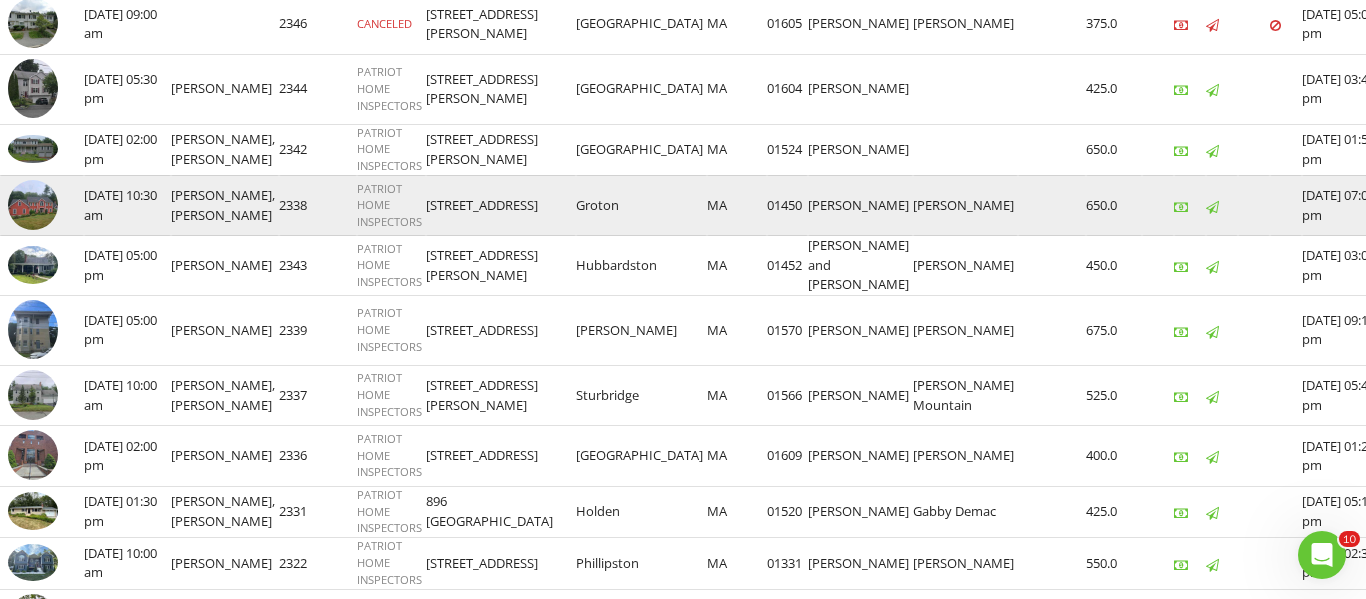 drag, startPoint x: 86, startPoint y: 228, endPoint x: 998, endPoint y: 254, distance: 912.37054 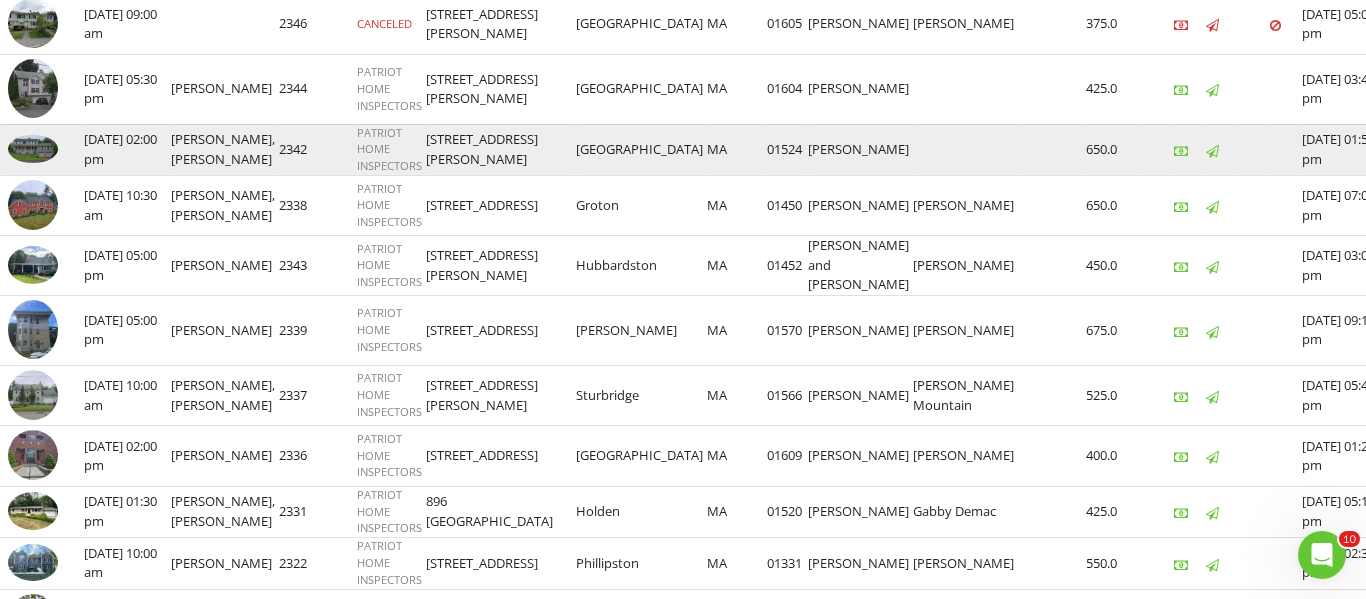 click on "07/10/2025 02:00 pm" at bounding box center [127, 149] 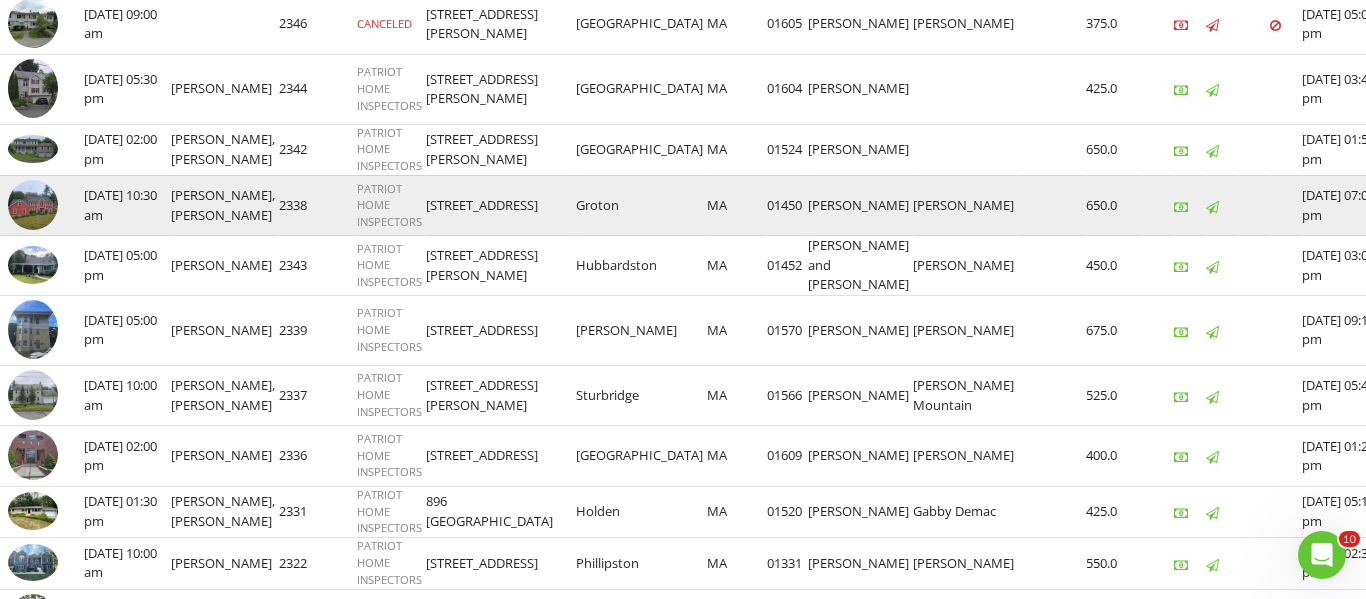 drag, startPoint x: 86, startPoint y: 152, endPoint x: 994, endPoint y: 248, distance: 913.0608 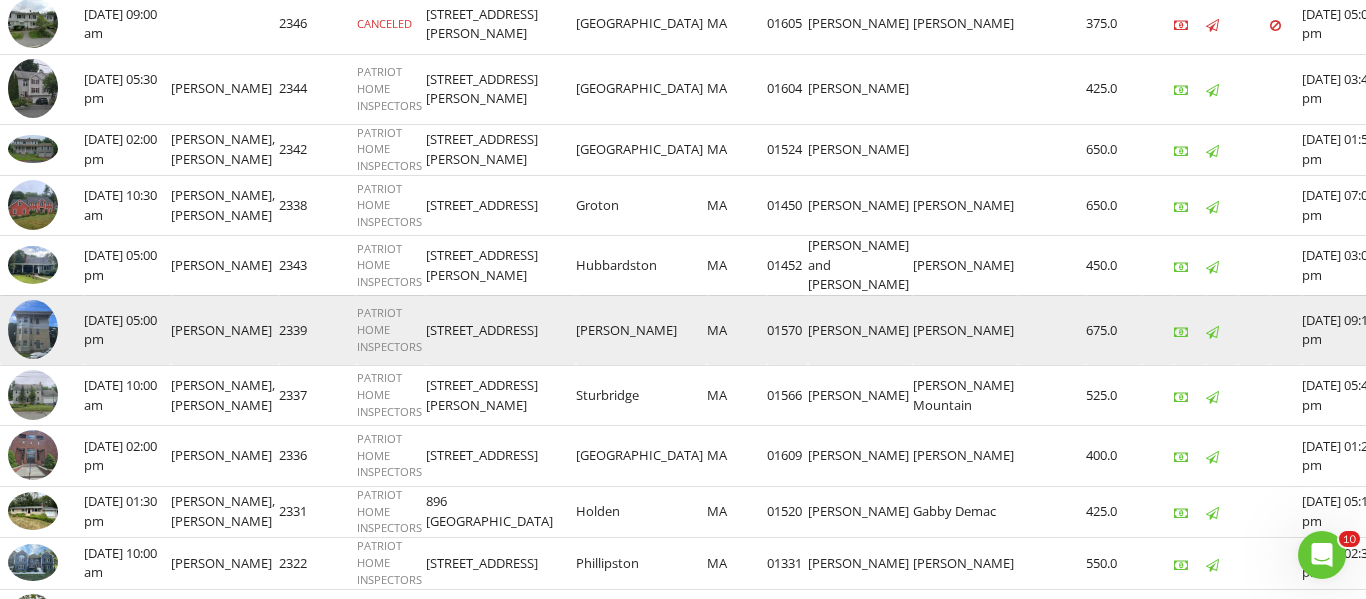 click on "07/09/2025 05:00 pm" at bounding box center [127, 330] 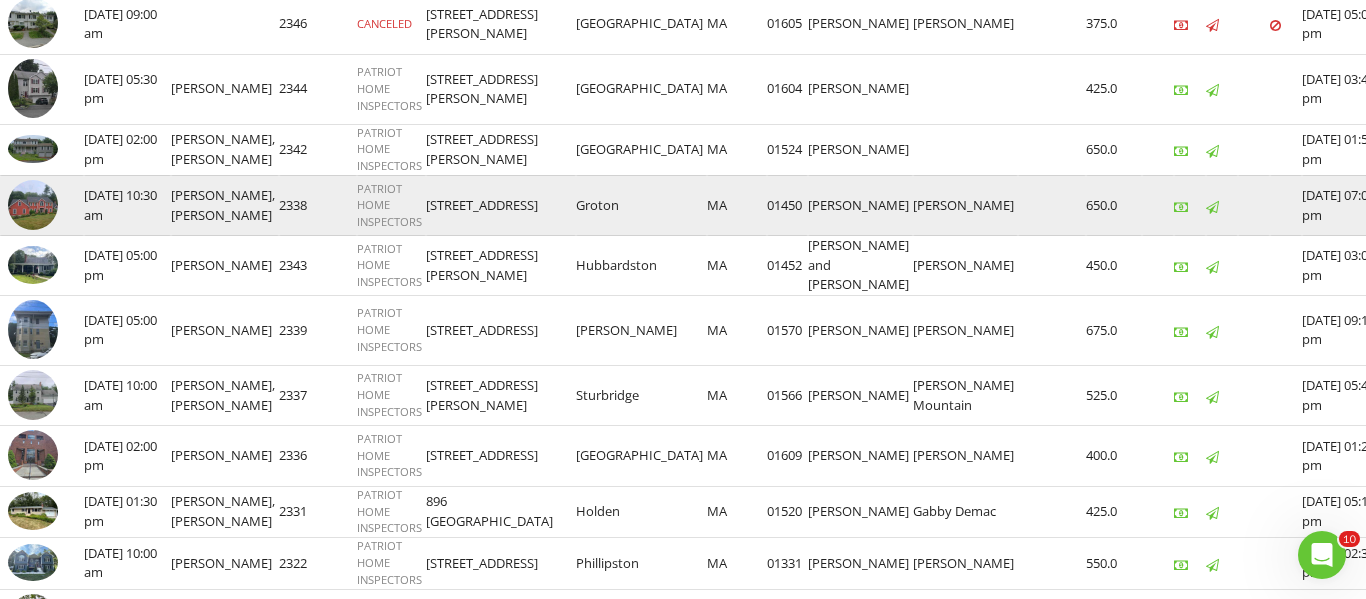 drag, startPoint x: 89, startPoint y: 236, endPoint x: 169, endPoint y: 235, distance: 80.00625 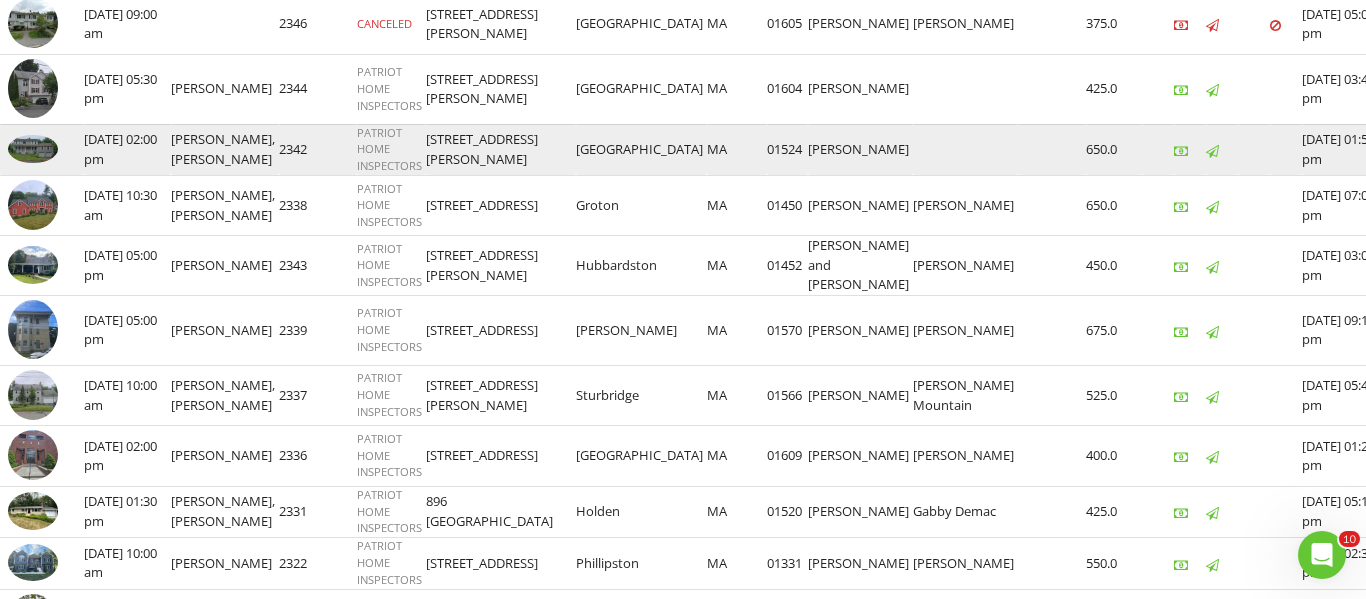 click on "07/10/2025 02:00 pm" at bounding box center [127, 149] 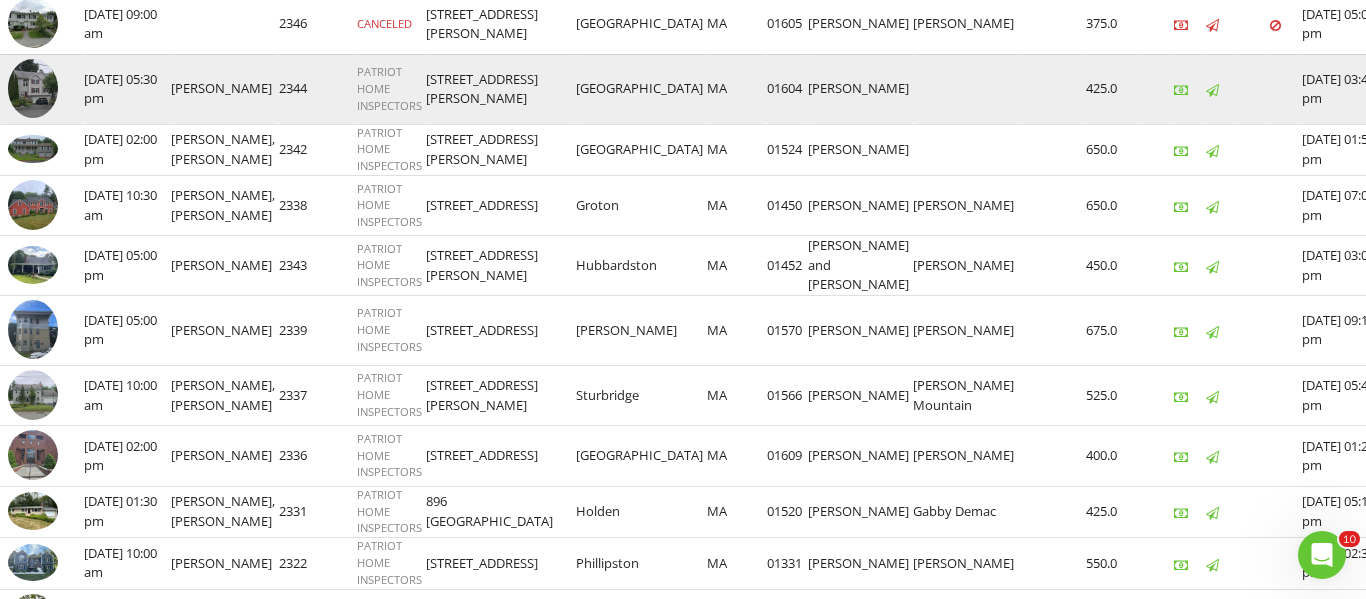 drag, startPoint x: 85, startPoint y: 81, endPoint x: 1007, endPoint y: 97, distance: 922.1388 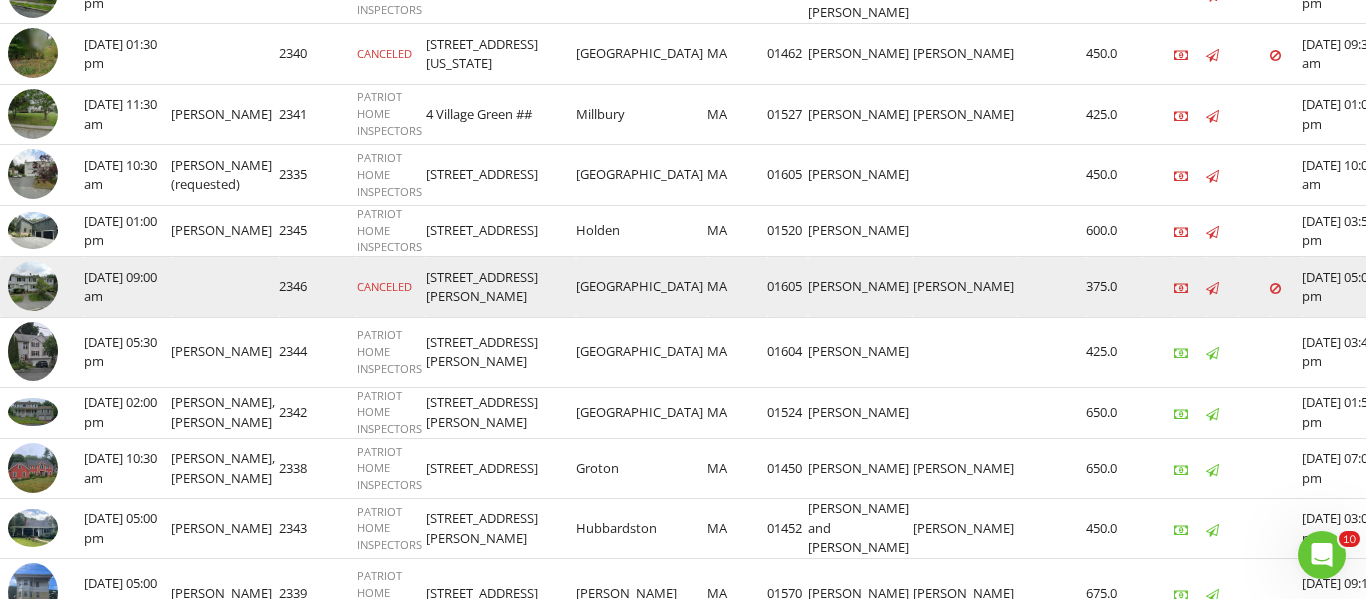 scroll, scrollTop: 446, scrollLeft: 0, axis: vertical 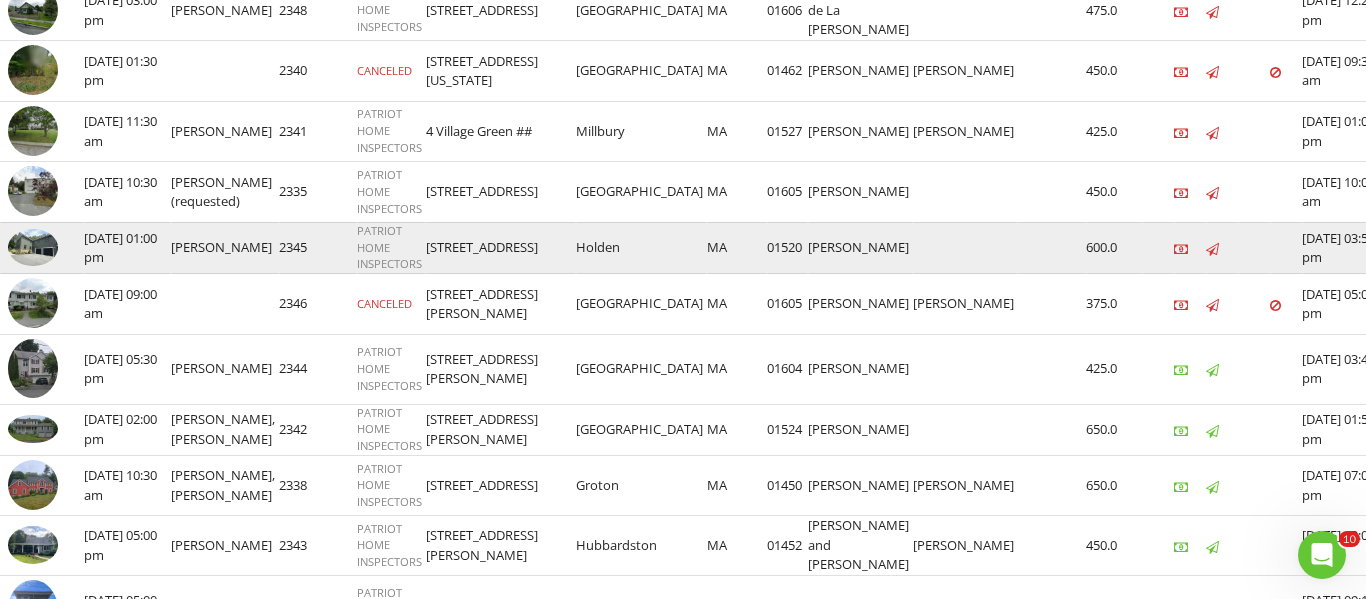 click on "check_box_outline_blank
07/18/2025 01:00 pm
David Londergan
2347
PATRIOT HOME INSPECTORS
29 Howe Ave ##
Shrewsbury
MA
01545
Rachel Luc
575.0
07/09/2025 06:28 pm
07/11/2025 05:01 pm
check_box_outline_blank
07/15/2025 09:30 am
David Londergan
2349
PATRIOT HOME INSPECTORS" at bounding box center [747, 594] 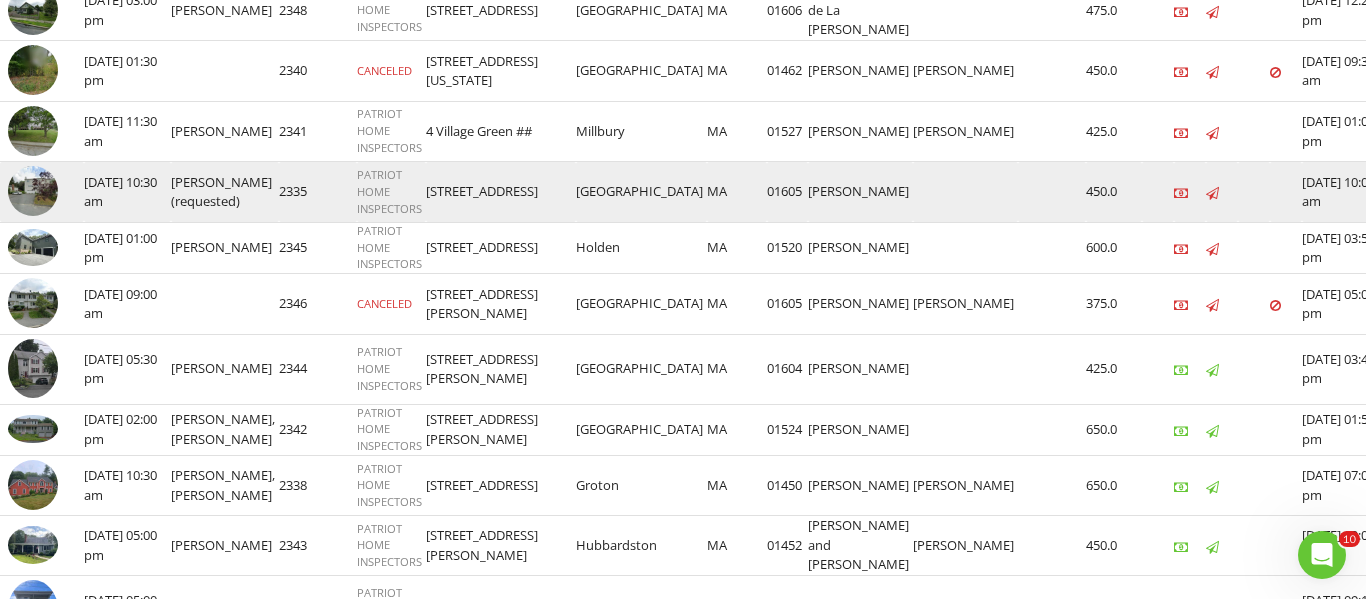 click at bounding box center [42, 192] 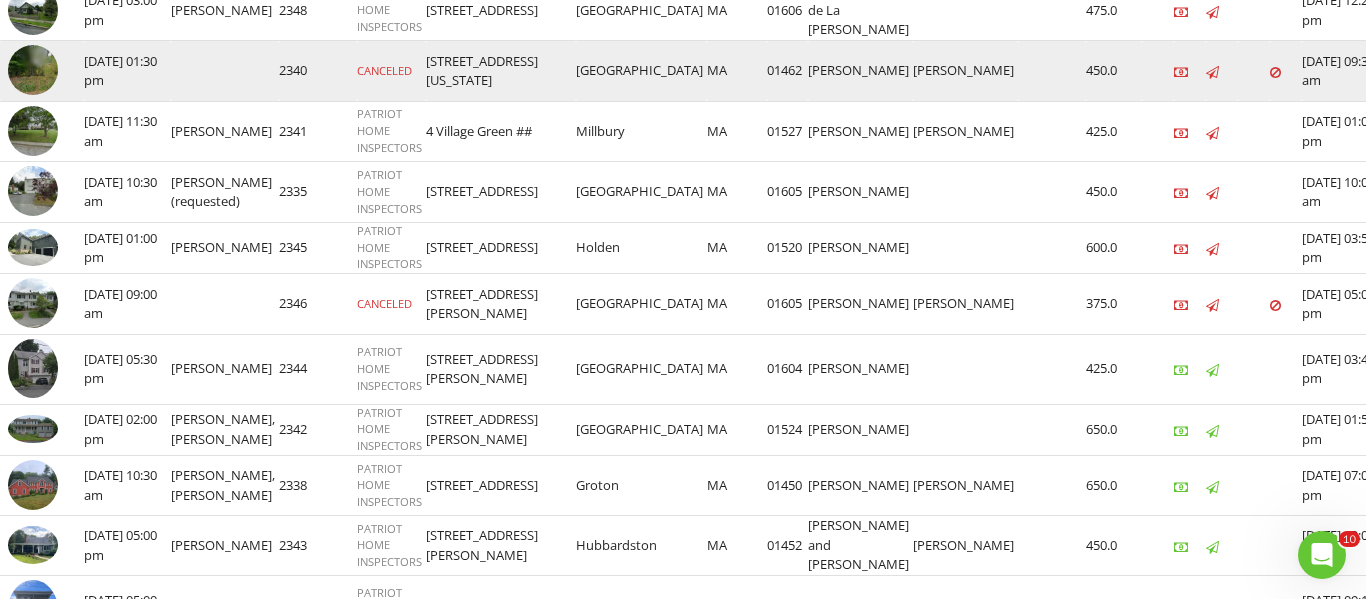 click at bounding box center [225, 71] 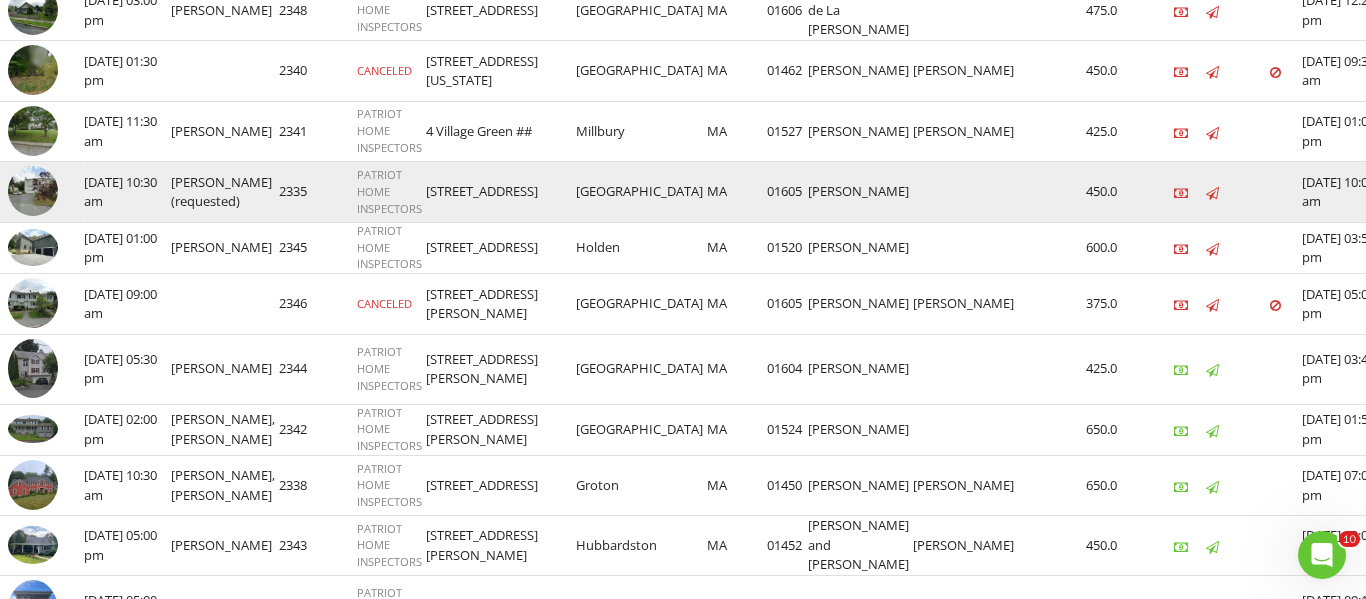 drag, startPoint x: 84, startPoint y: 185, endPoint x: 1010, endPoint y: 205, distance: 926.21594 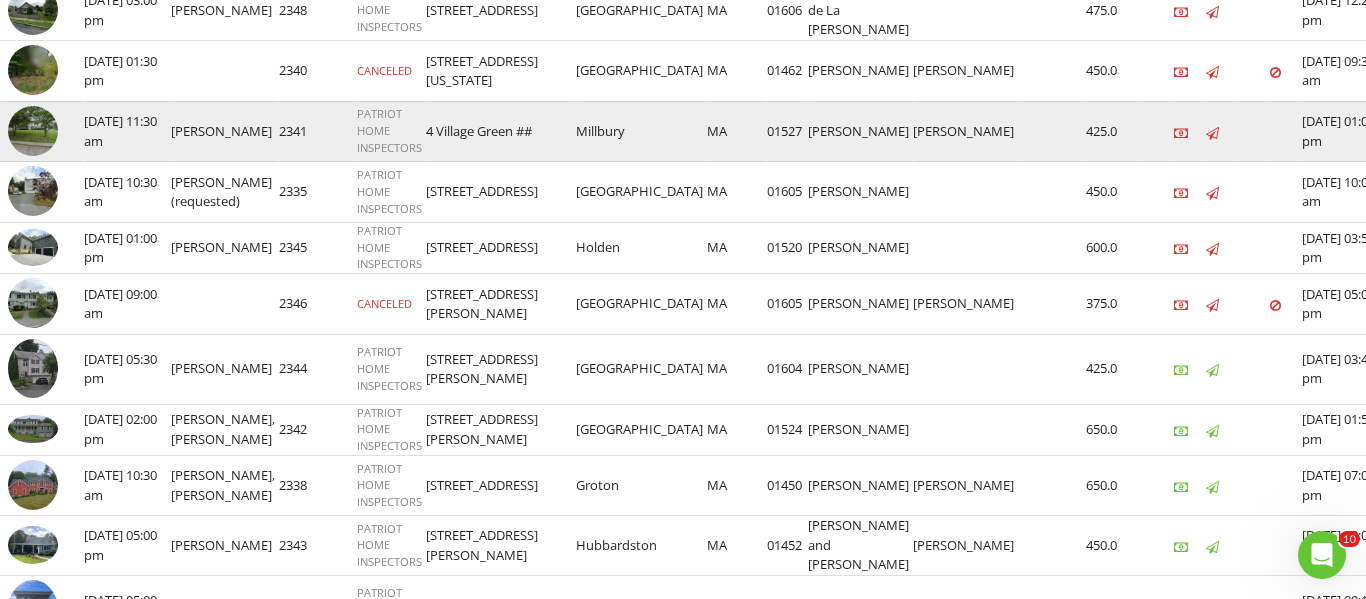 click on "07/12/2025 11:30 am" at bounding box center [127, 131] 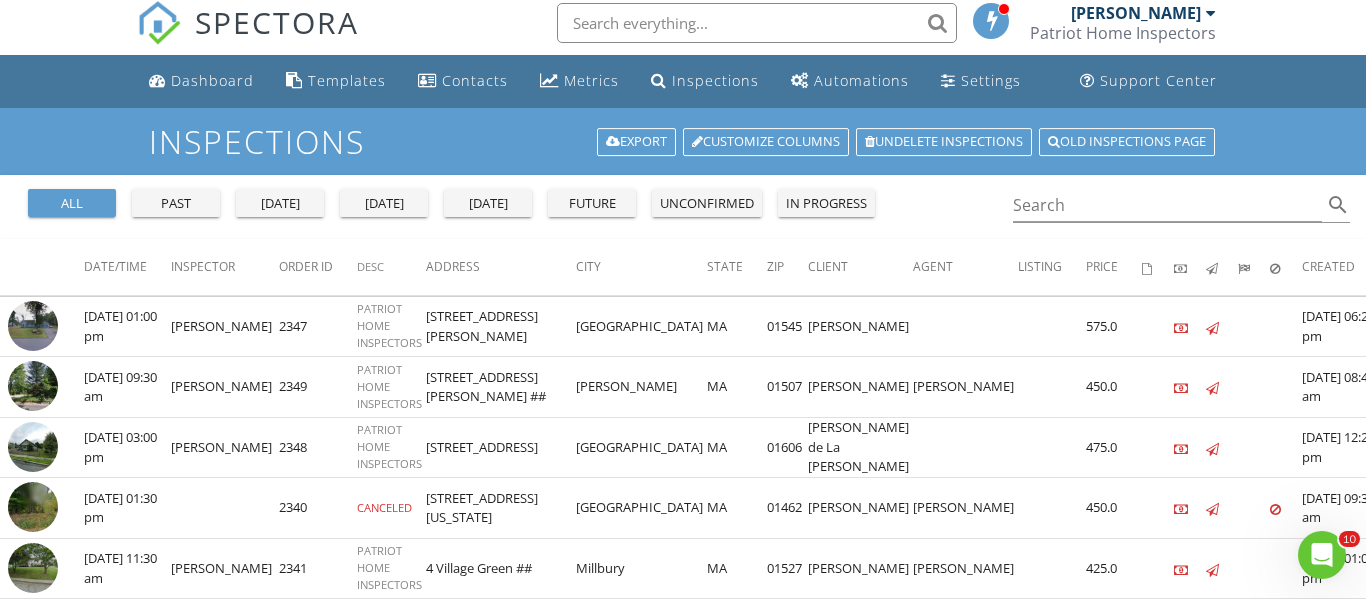 scroll, scrollTop: 0, scrollLeft: 0, axis: both 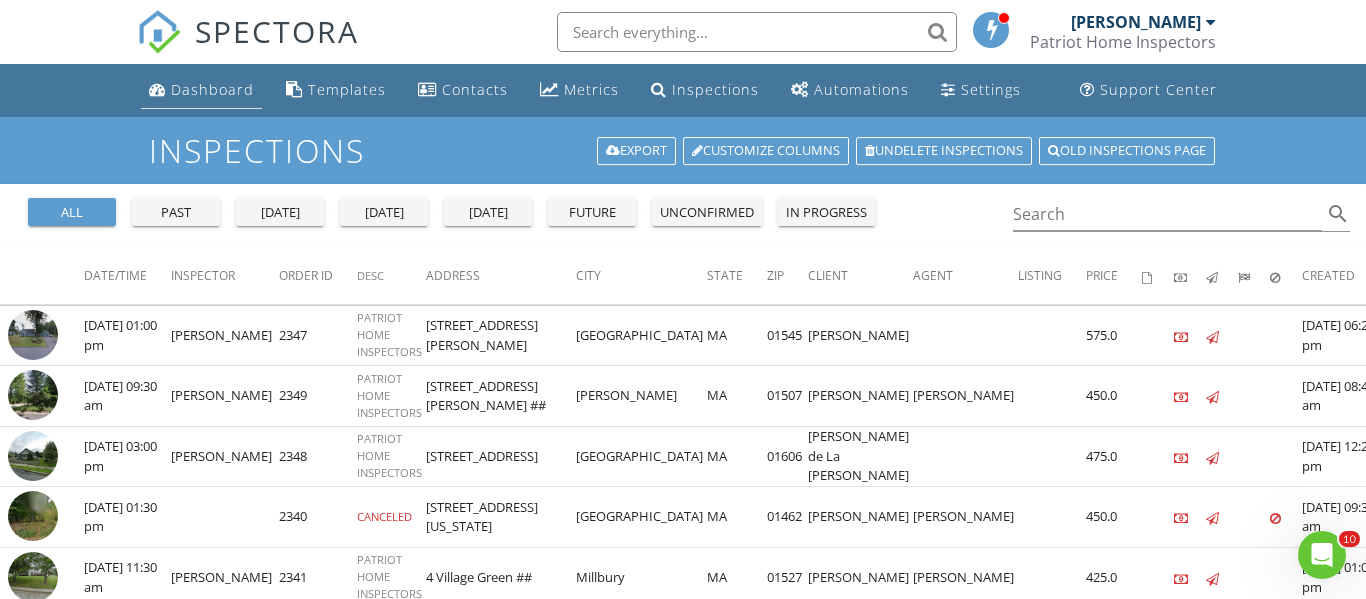 click on "Dashboard" at bounding box center [212, 89] 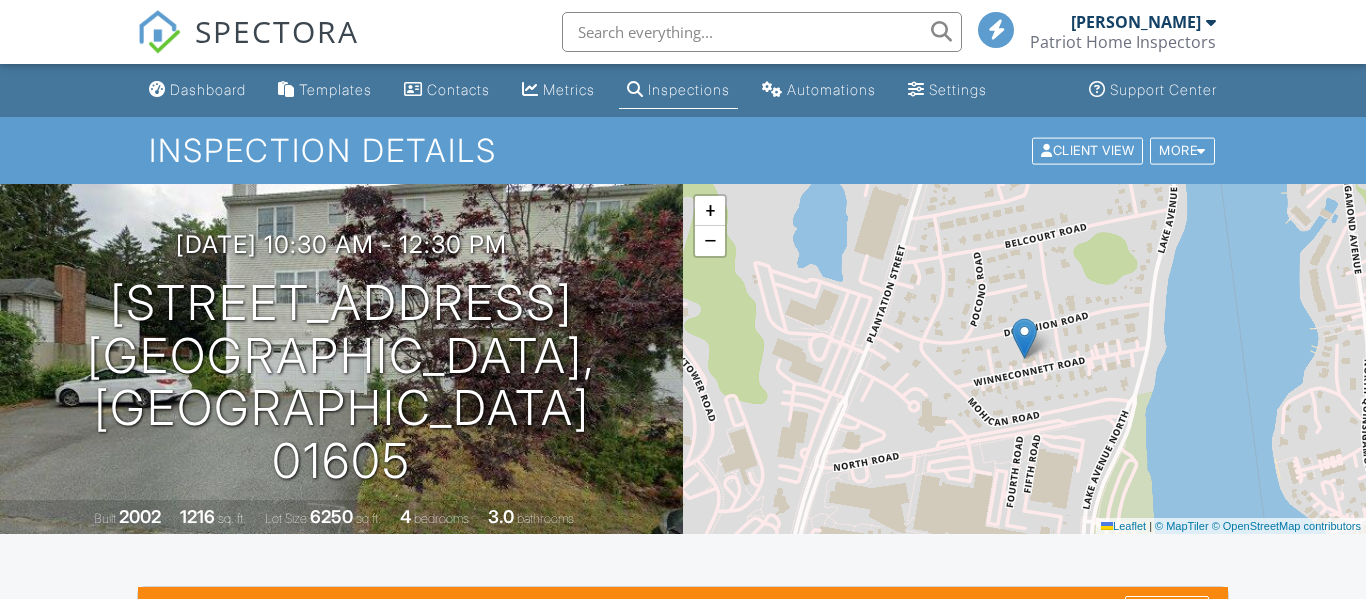 scroll, scrollTop: 0, scrollLeft: 0, axis: both 